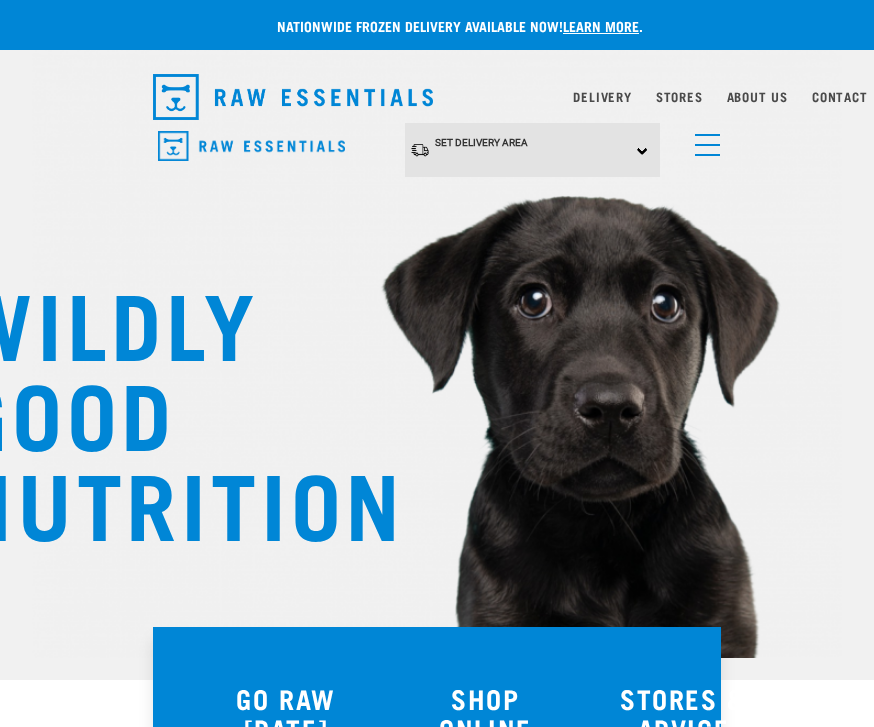 scroll, scrollTop: 0, scrollLeft: 0, axis: both 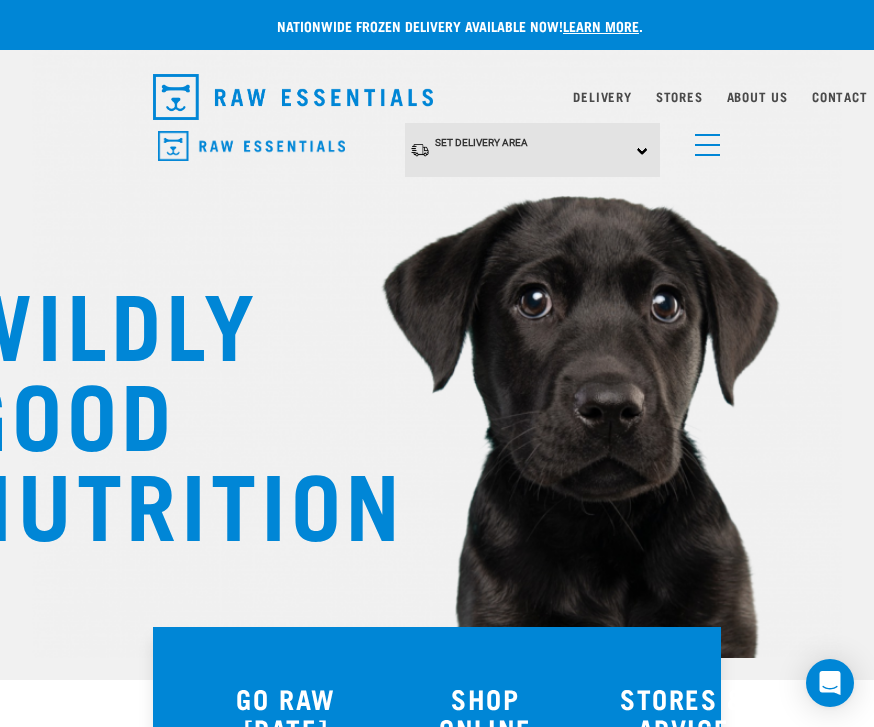 click at bounding box center [293, 97] 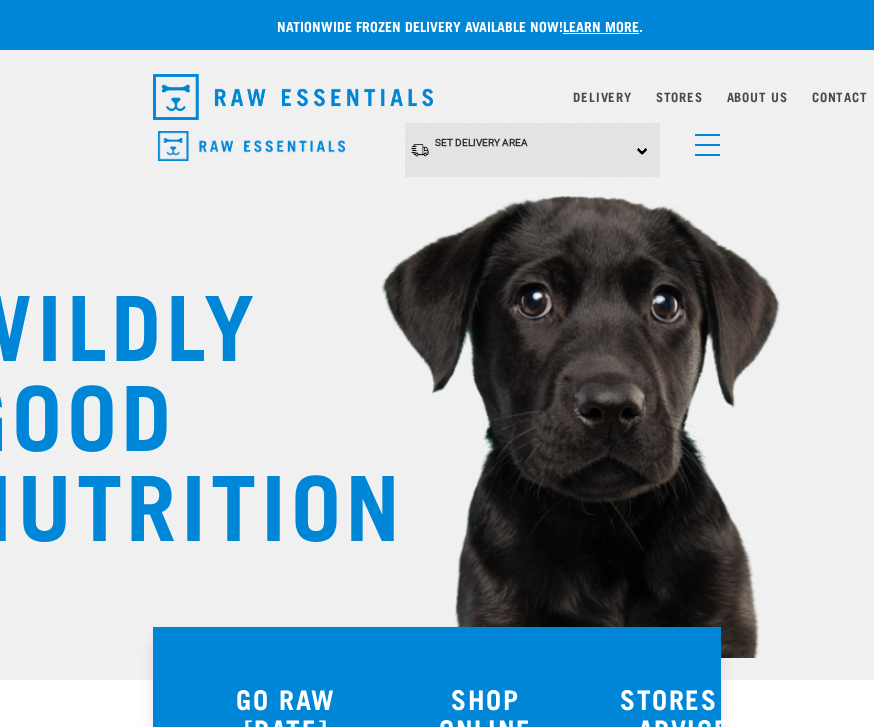 scroll, scrollTop: 0, scrollLeft: 0, axis: both 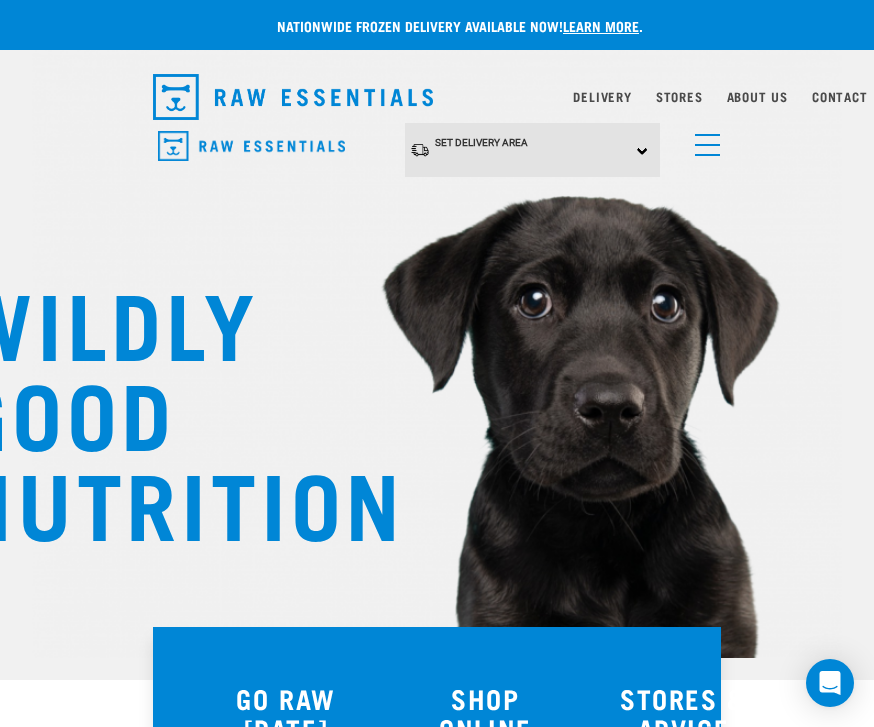 click at bounding box center [707, 145] 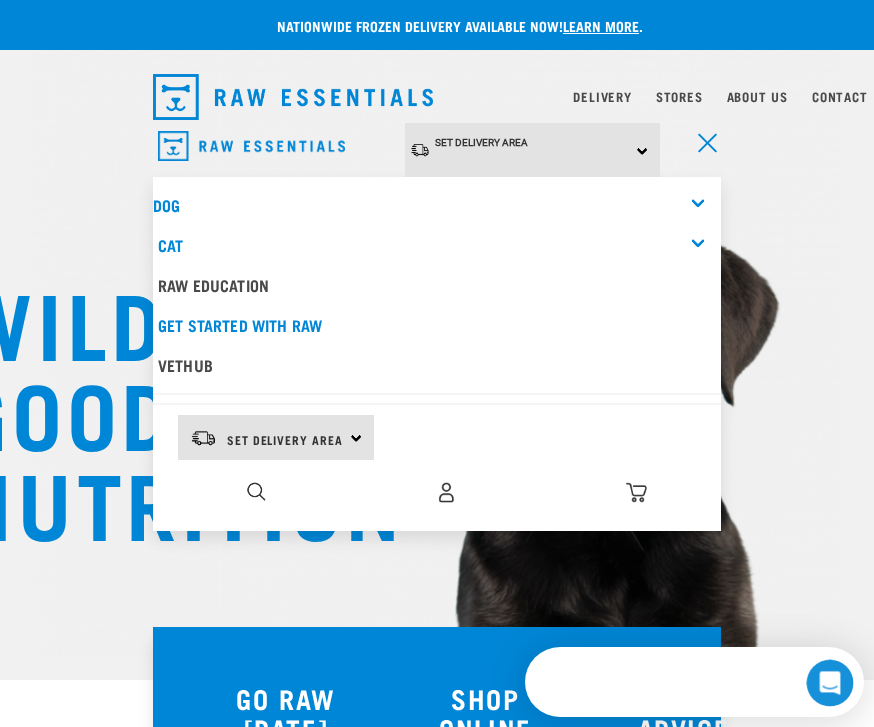 scroll, scrollTop: 0, scrollLeft: 0, axis: both 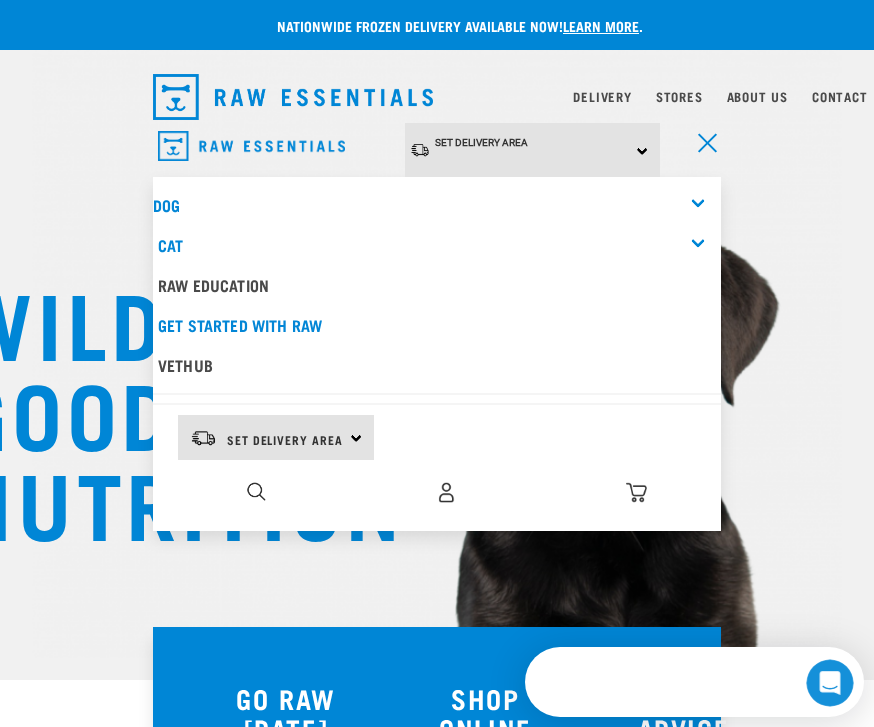 click at bounding box center [446, 492] 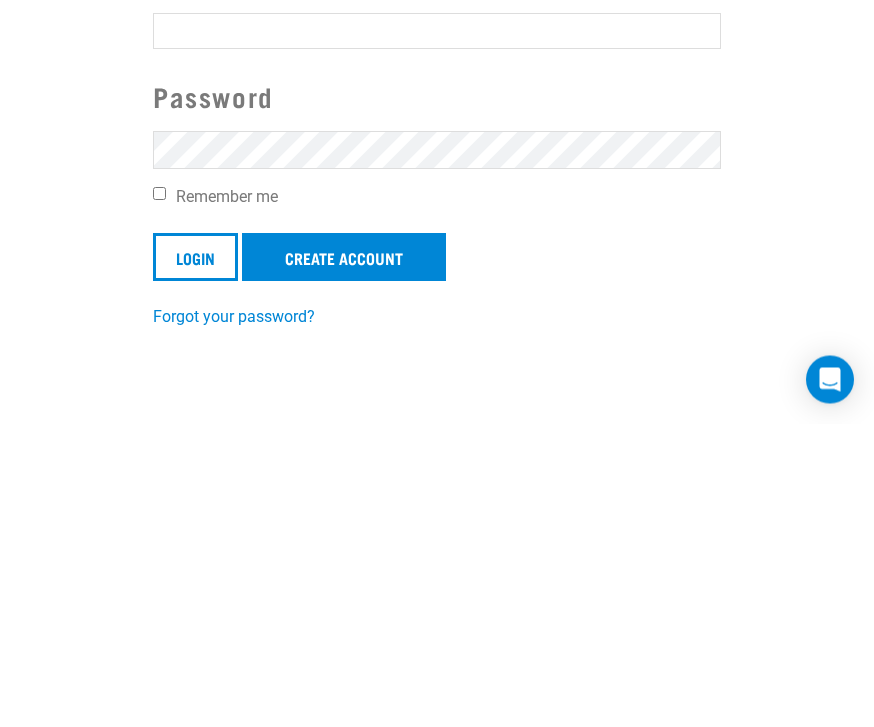 scroll, scrollTop: 0, scrollLeft: 0, axis: both 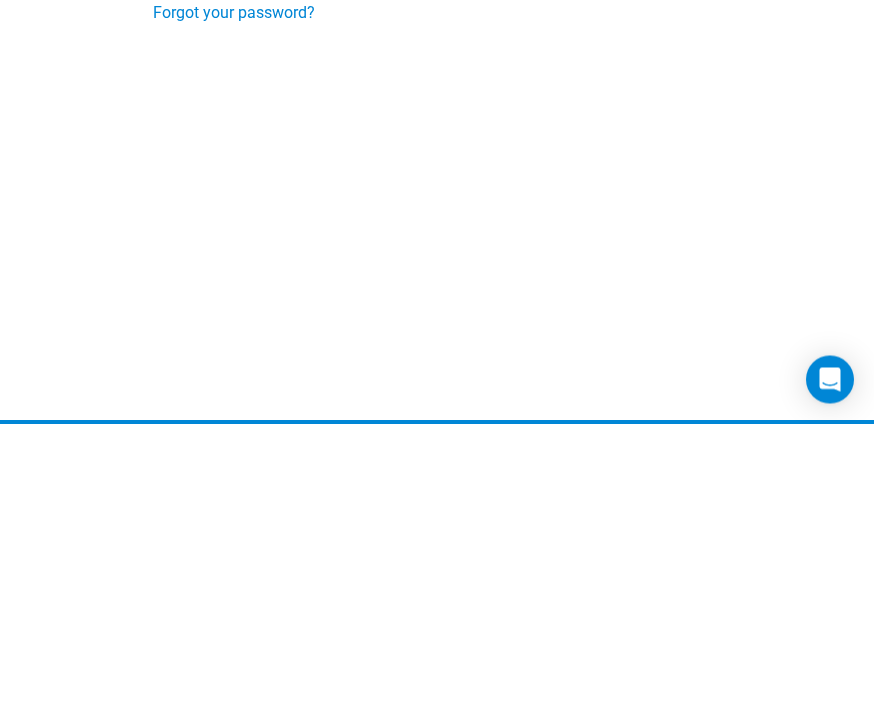 type on "[EMAIL_ADDRESS][PERSON_NAME][DOMAIN_NAME]" 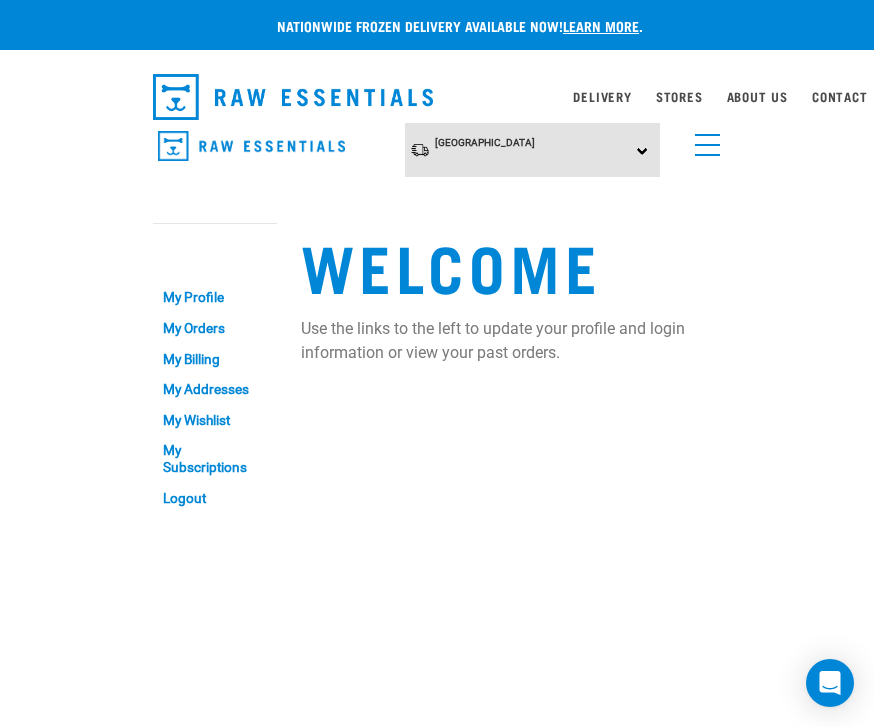 scroll, scrollTop: 0, scrollLeft: 0, axis: both 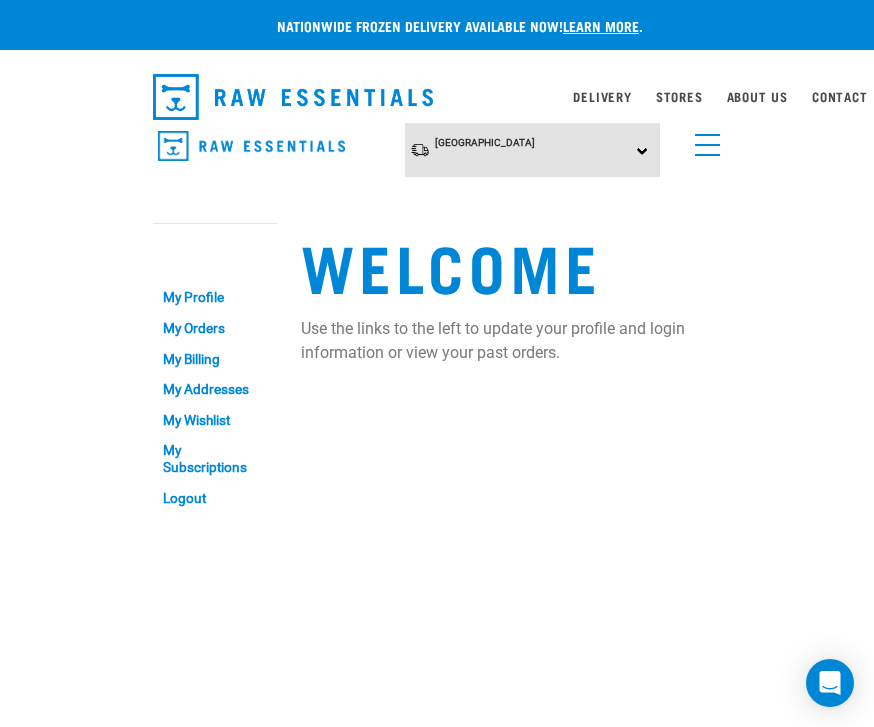 click on "Delivery" at bounding box center (602, 96) 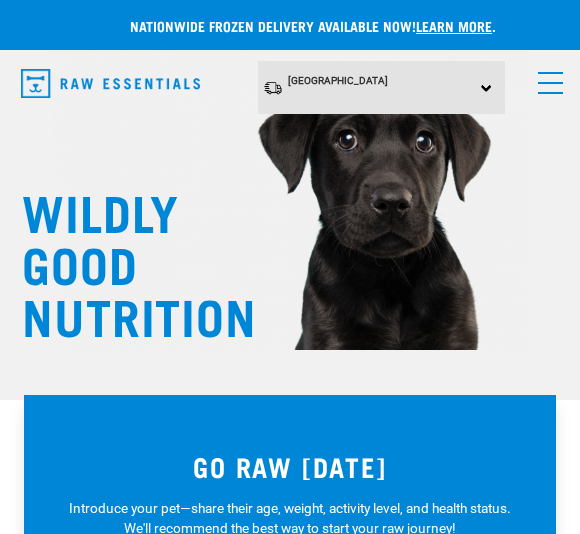 scroll, scrollTop: 0, scrollLeft: 0, axis: both 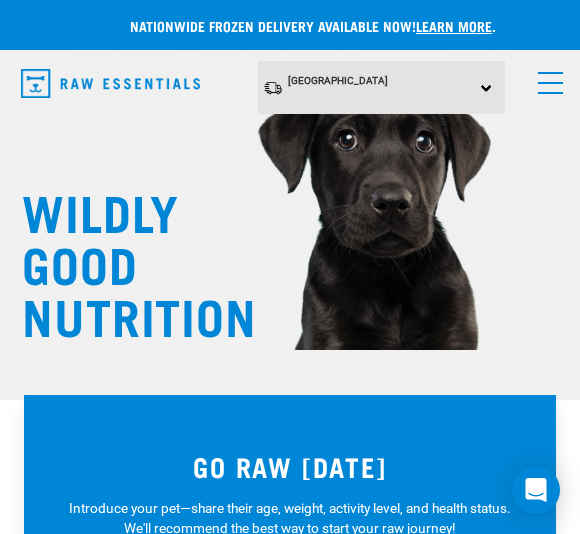click at bounding box center [546, 78] 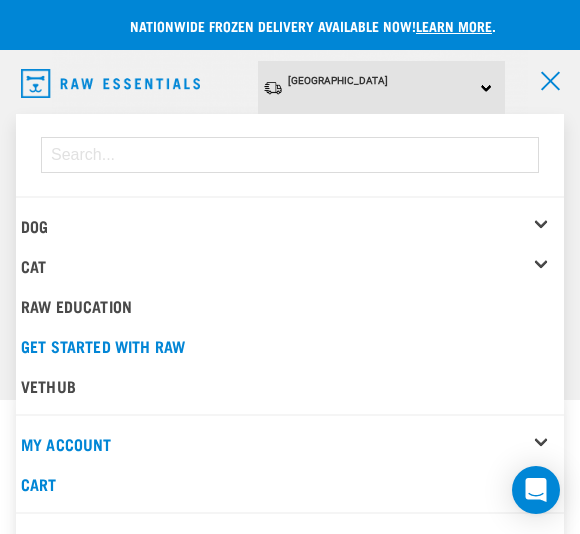 click on "My Account" at bounding box center (66, 443) 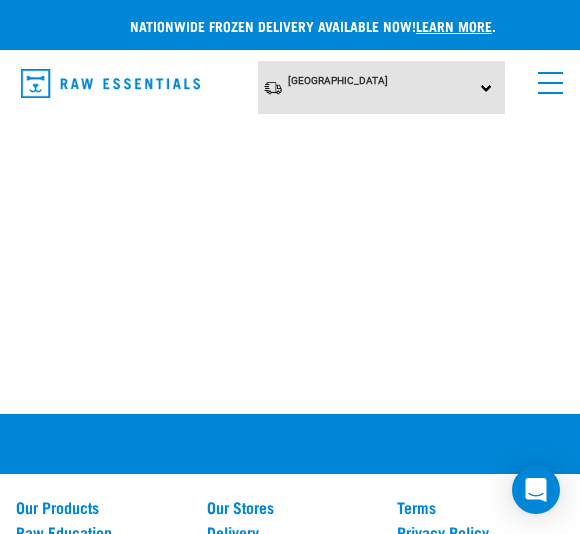 scroll, scrollTop: 0, scrollLeft: 0, axis: both 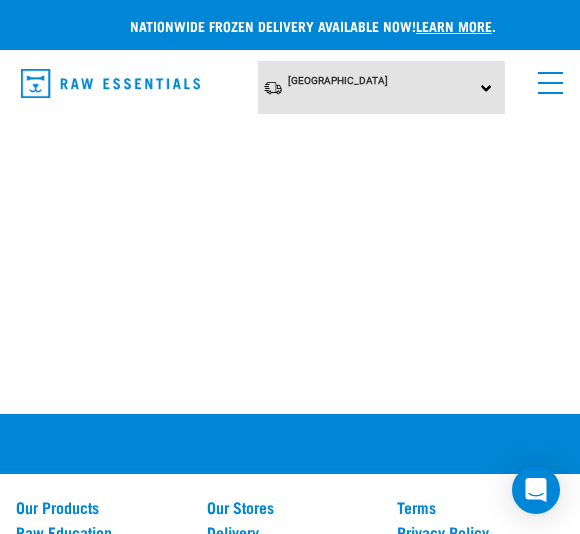 click at bounding box center [546, 78] 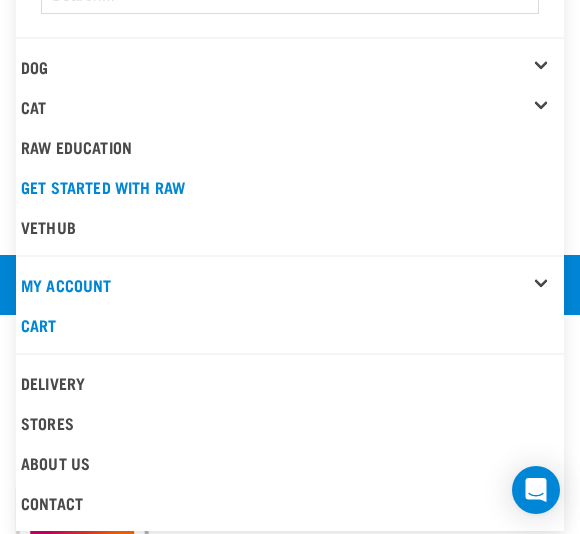 scroll, scrollTop: 161, scrollLeft: 0, axis: vertical 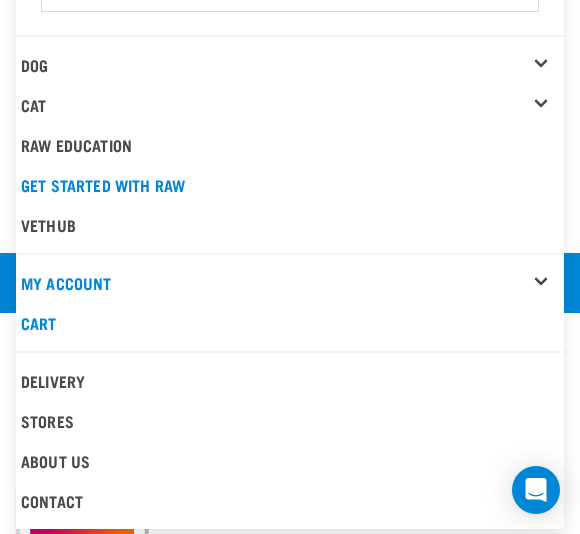 click on "My Account" at bounding box center (292, 283) 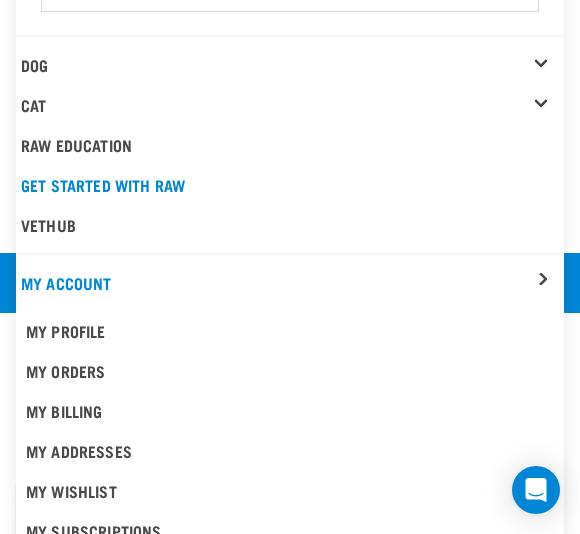 click on "My Profile" at bounding box center (292, 331) 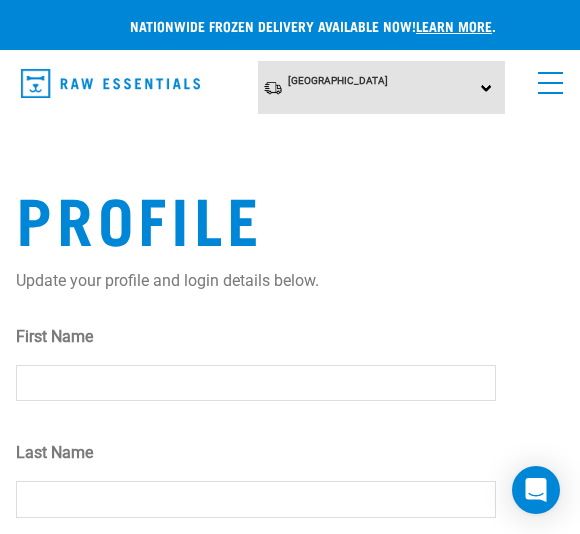 scroll, scrollTop: 0, scrollLeft: 0, axis: both 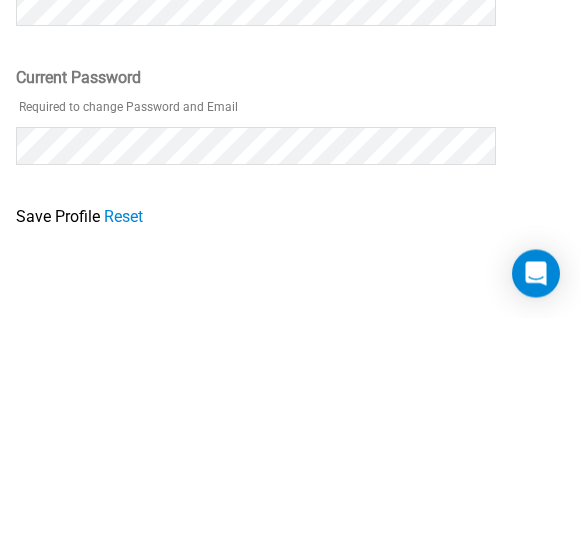 click on "Reset" at bounding box center (123, 433) 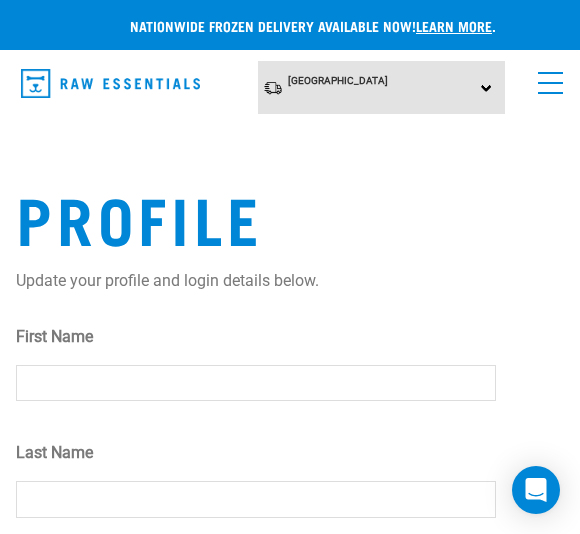 scroll, scrollTop: 0, scrollLeft: 0, axis: both 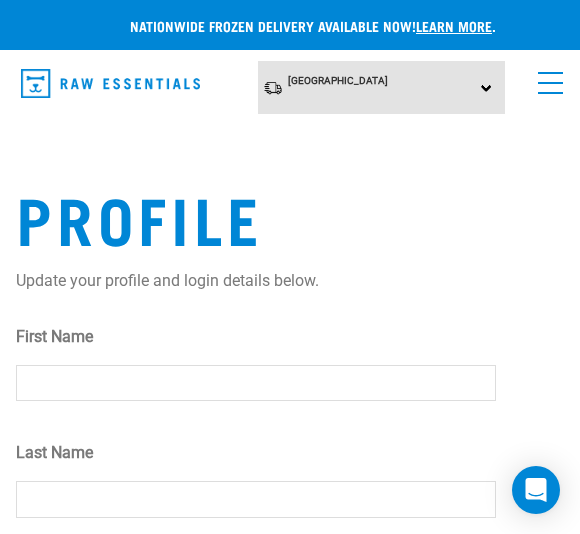 click at bounding box center (546, 78) 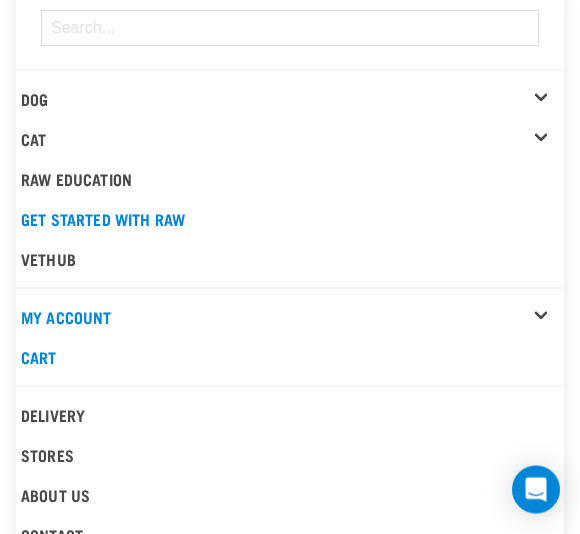 scroll, scrollTop: 130, scrollLeft: 0, axis: vertical 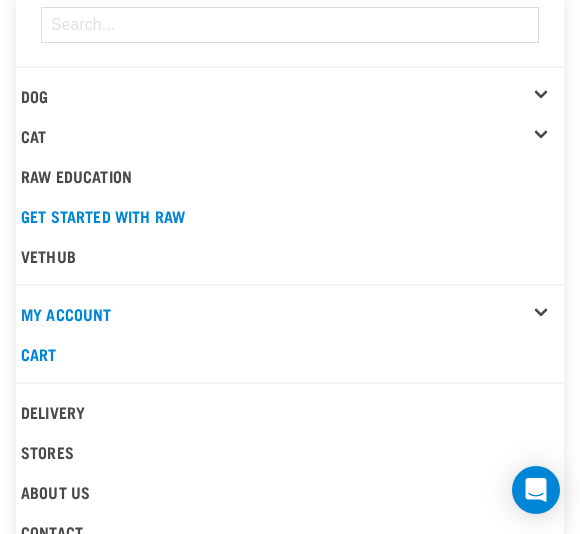 click on "Delivery" at bounding box center (290, 412) 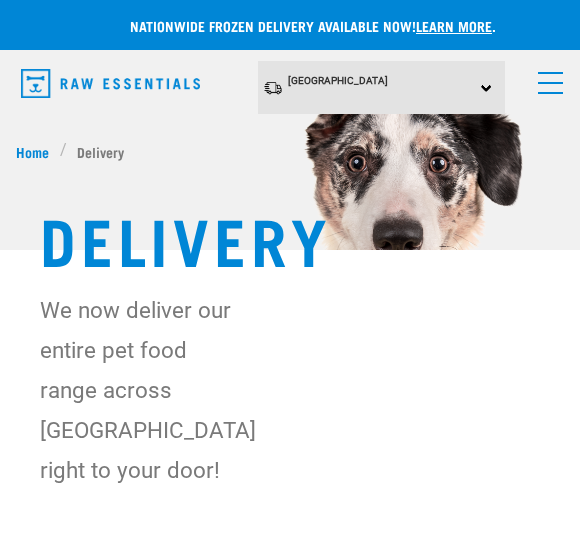 scroll, scrollTop: 0, scrollLeft: 0, axis: both 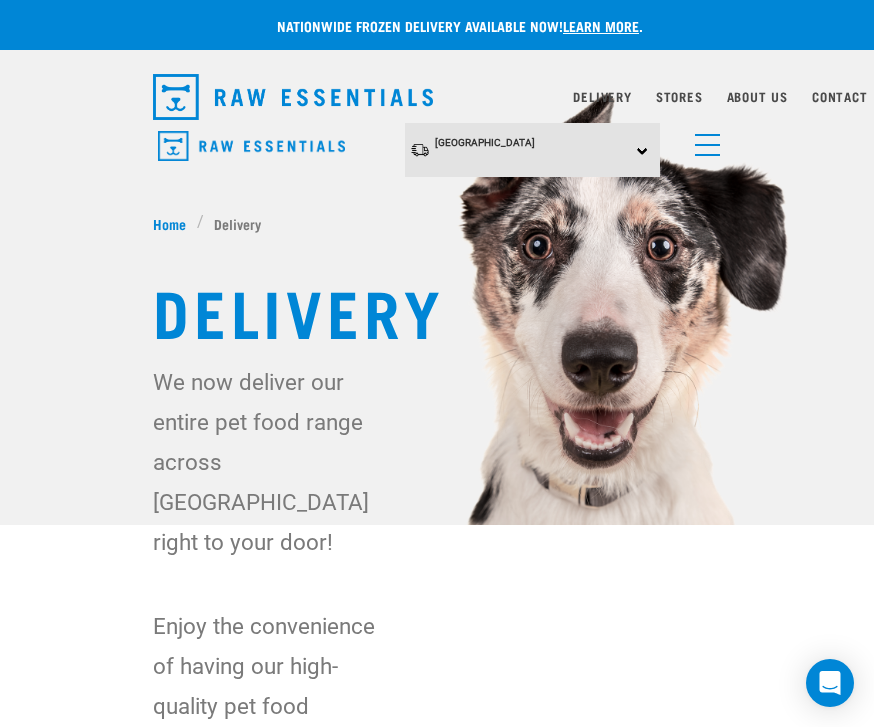 click at bounding box center (703, 140) 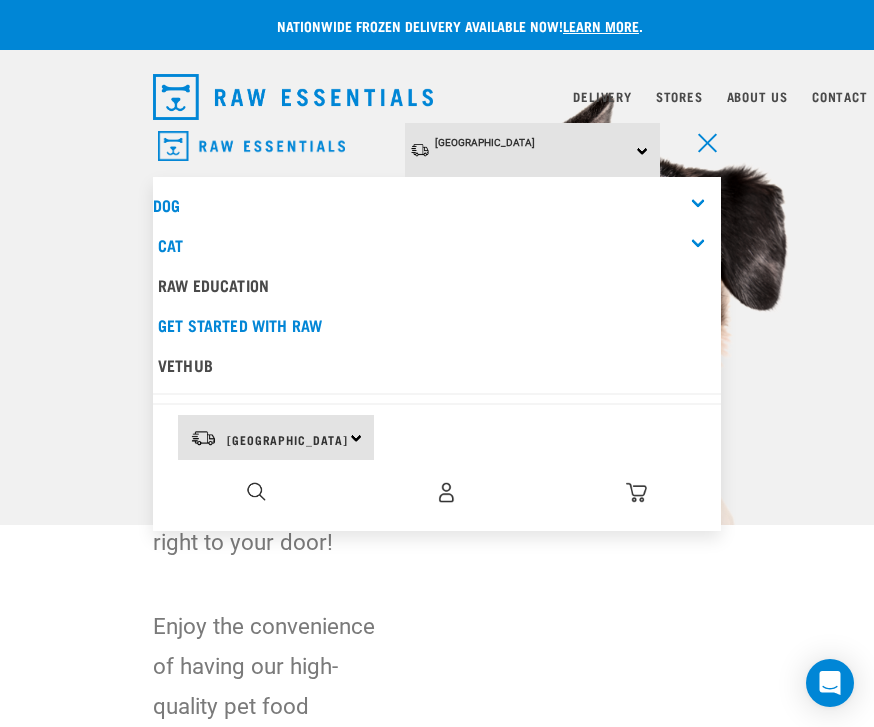 click at bounding box center (446, 492) 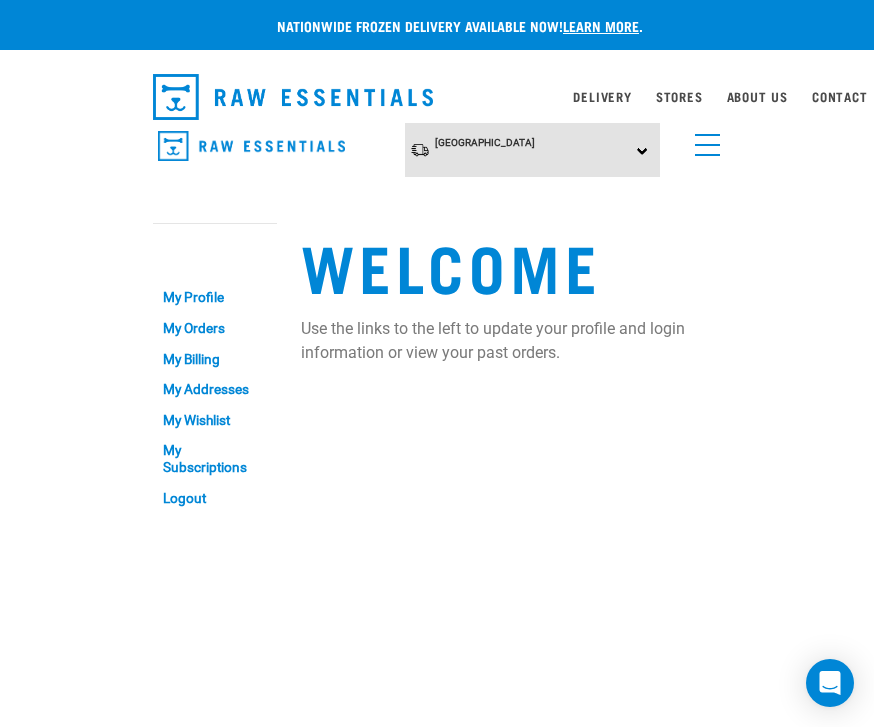 scroll, scrollTop: 0, scrollLeft: 0, axis: both 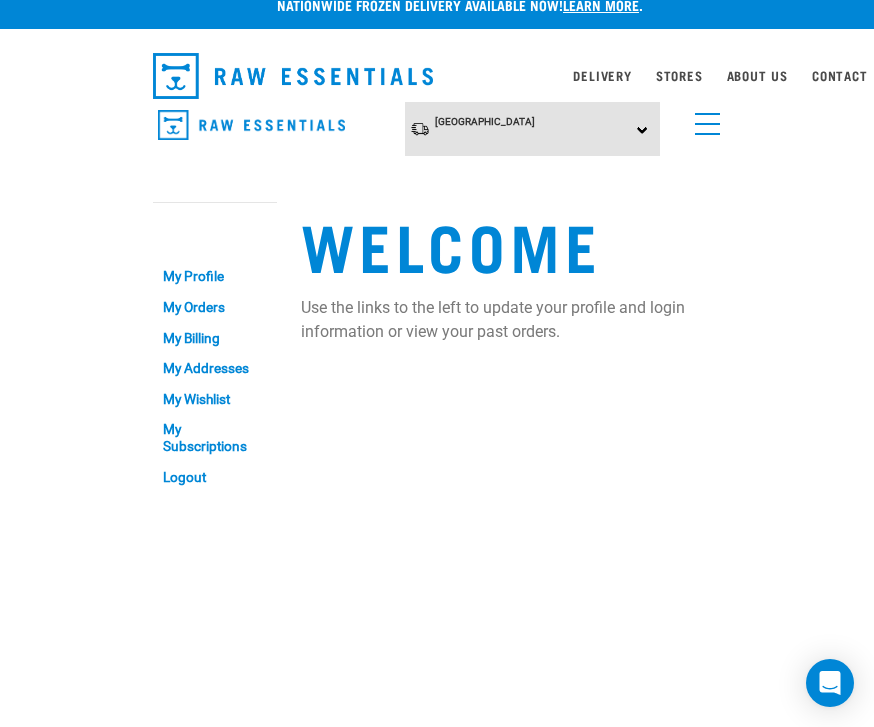 click on "My Orders" at bounding box center [215, 307] 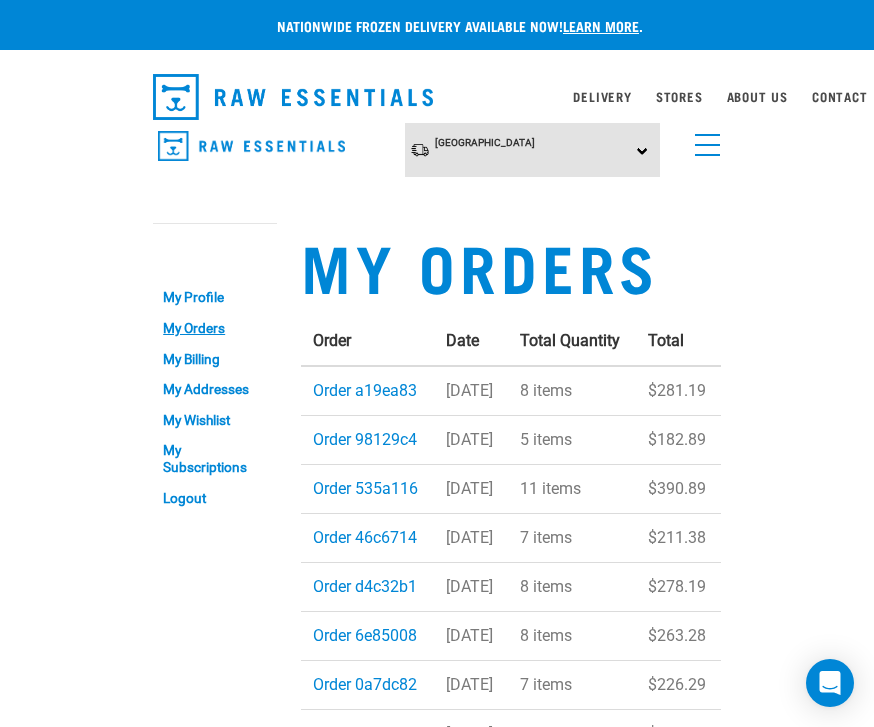 scroll, scrollTop: 0, scrollLeft: 0, axis: both 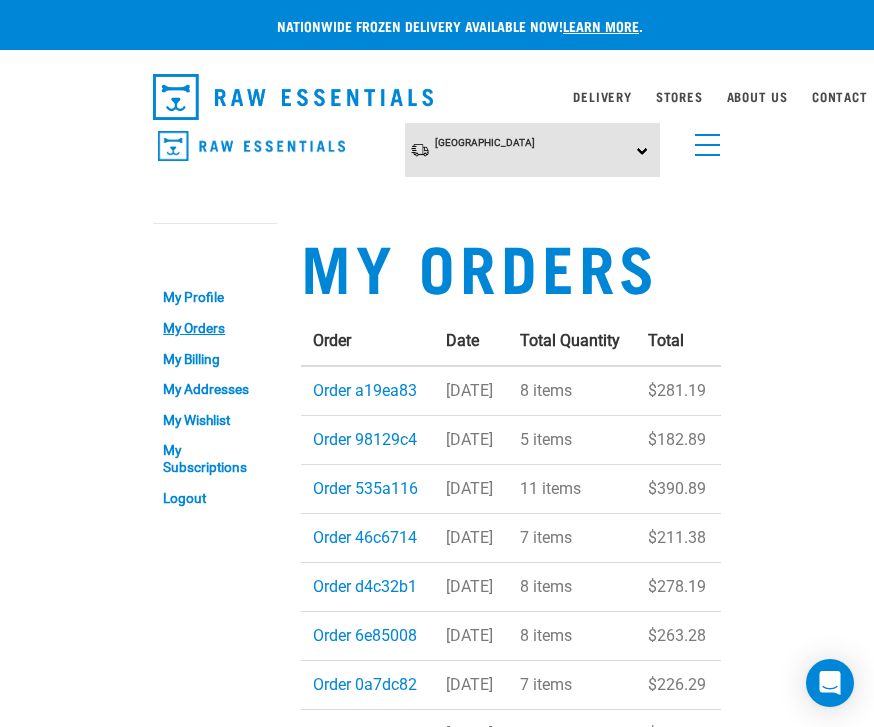 click at bounding box center [703, 140] 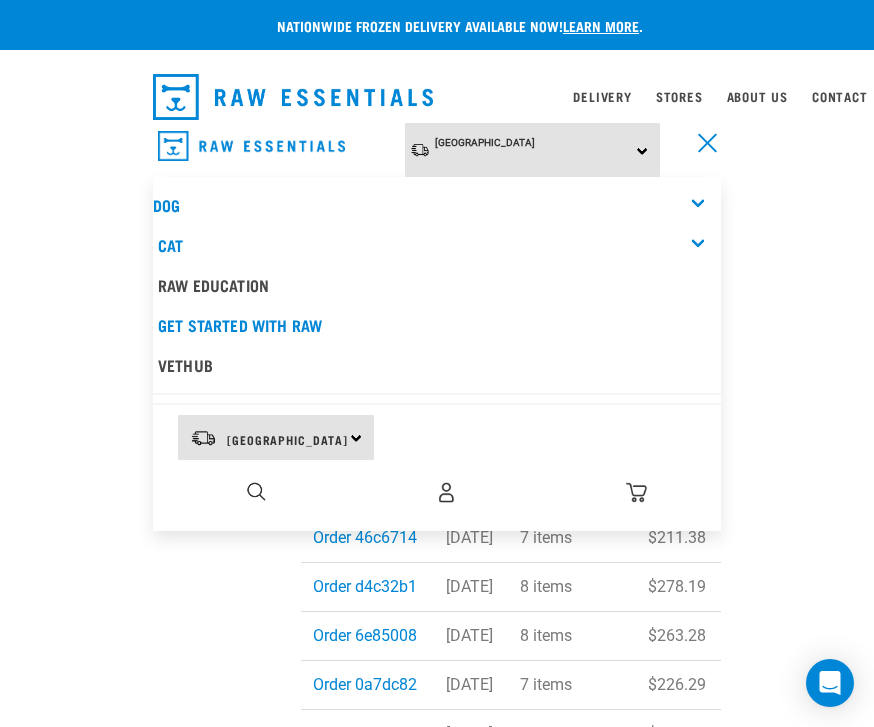 click on "Dog" at bounding box center [437, 205] 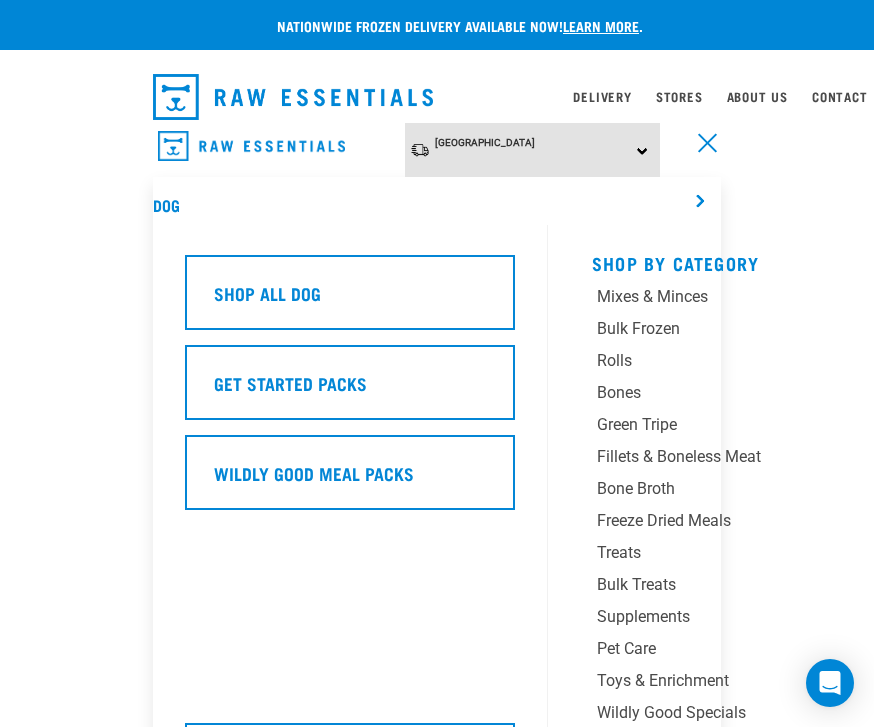 click on "Mixes & Minces" at bounding box center (712, 297) 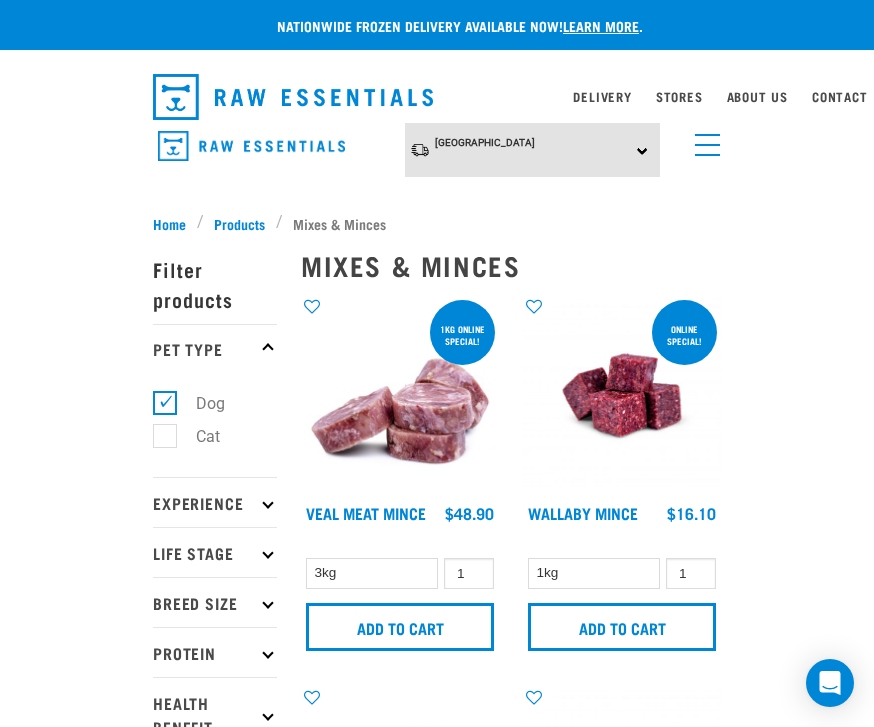 scroll, scrollTop: 0, scrollLeft: 0, axis: both 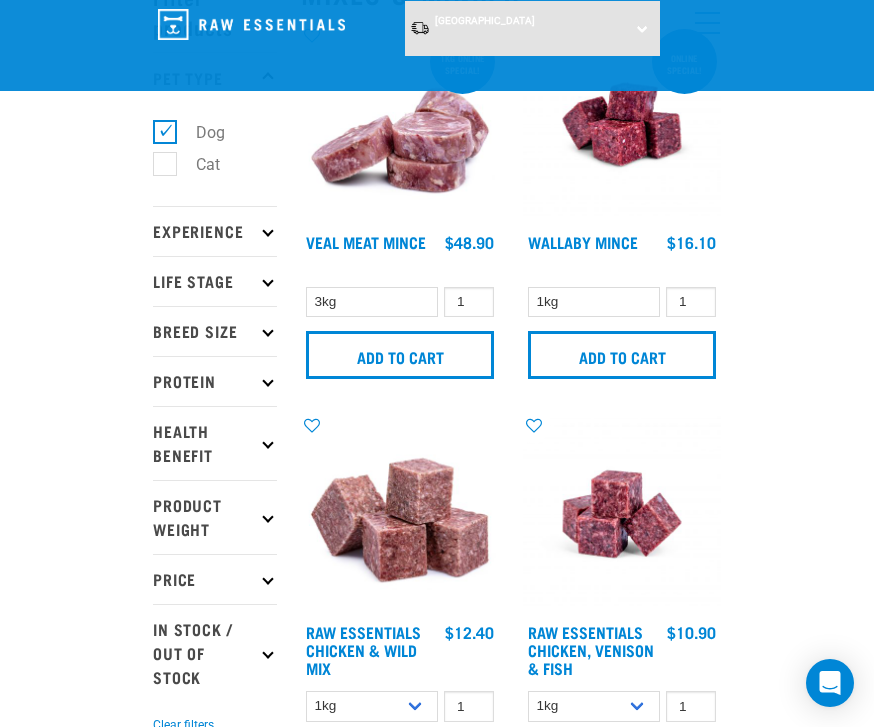 click on "Price" at bounding box center (215, 579) 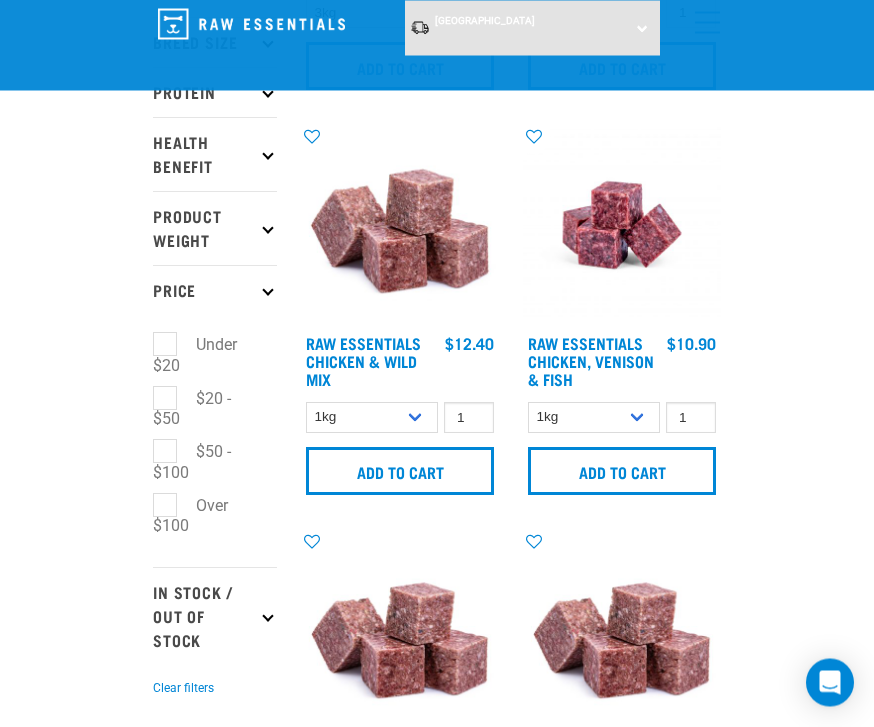 scroll, scrollTop: 374, scrollLeft: 0, axis: vertical 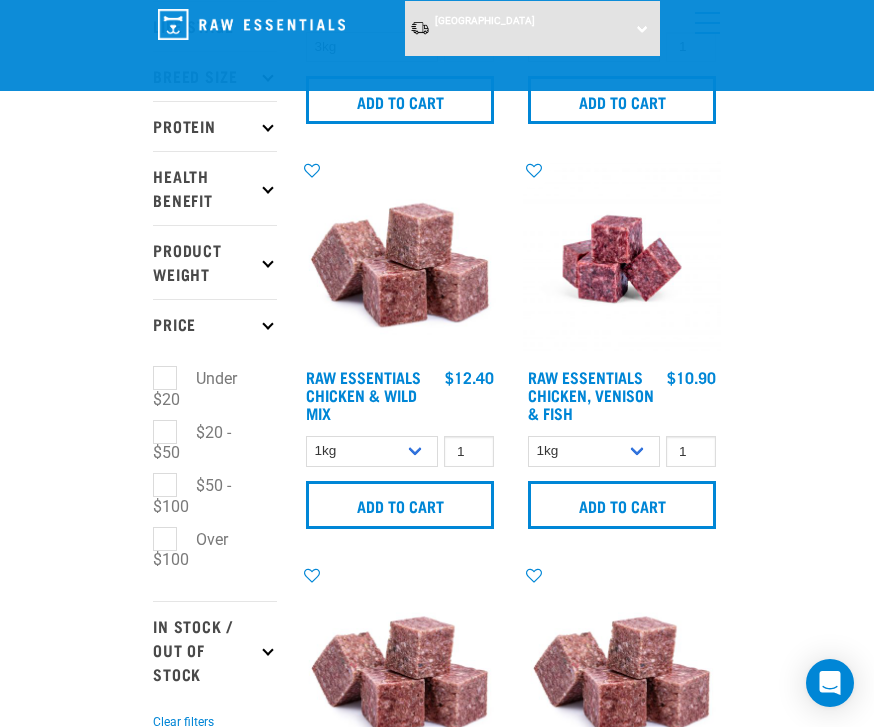 click on "$20 - $50" at bounding box center [192, 443] 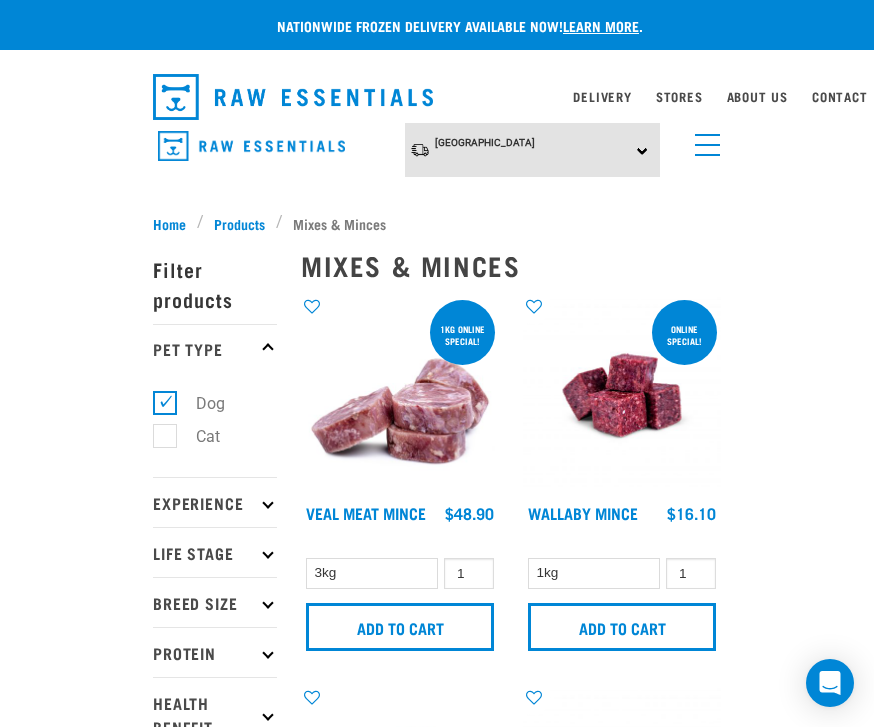 scroll, scrollTop: 0, scrollLeft: 0, axis: both 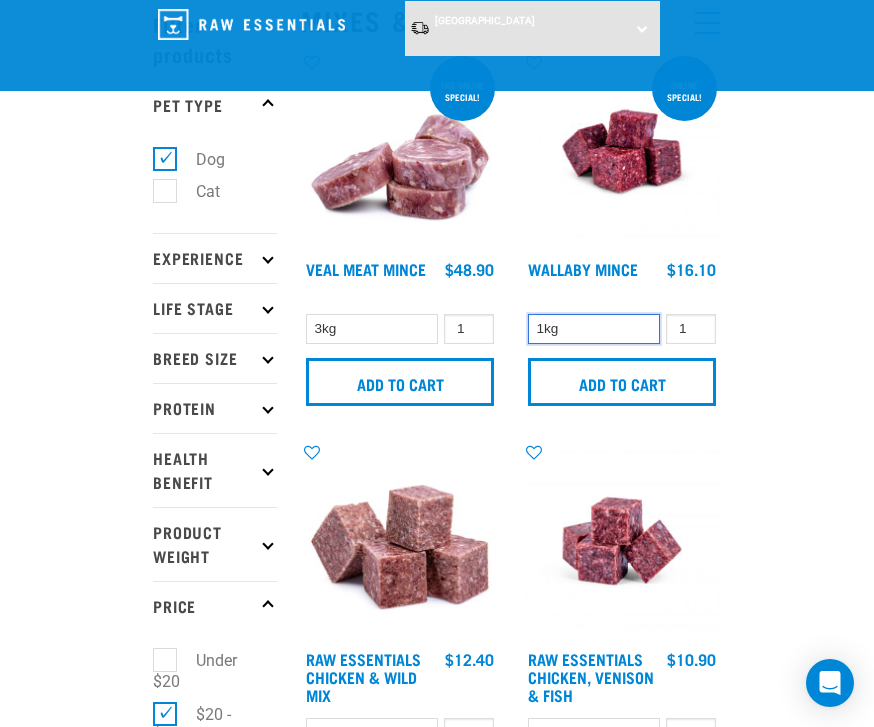 click on "1kg" at bounding box center (594, 329) 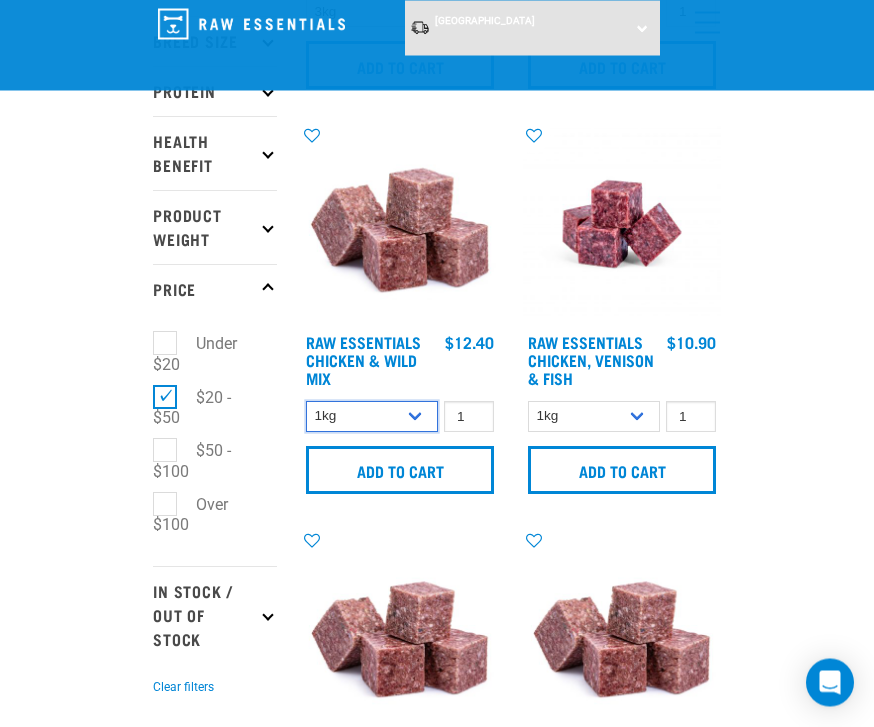 click on "1kg
3kg
Bulk (10kg)" at bounding box center [372, 417] 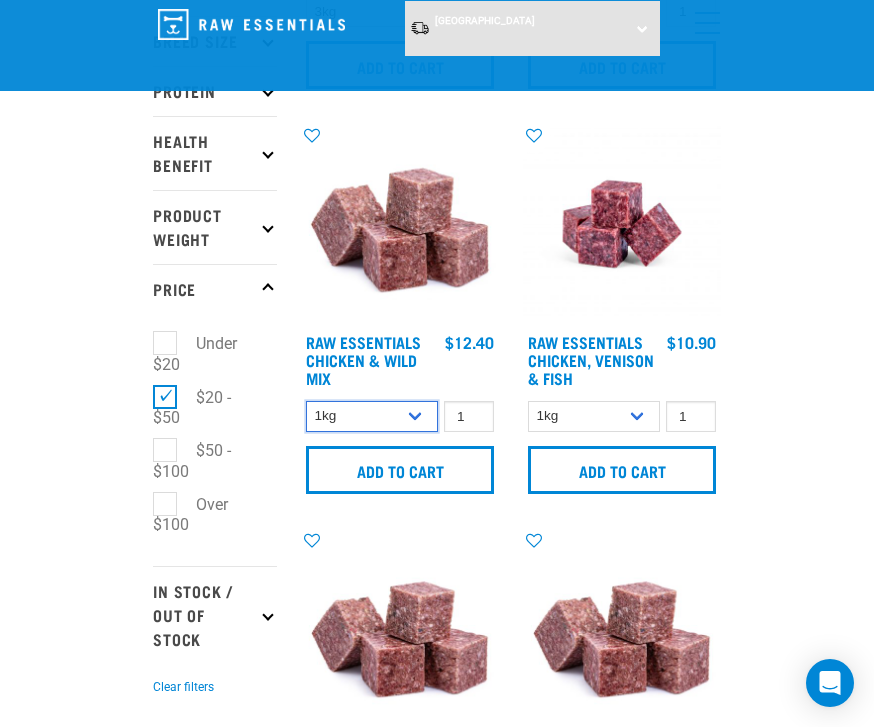 select on "709" 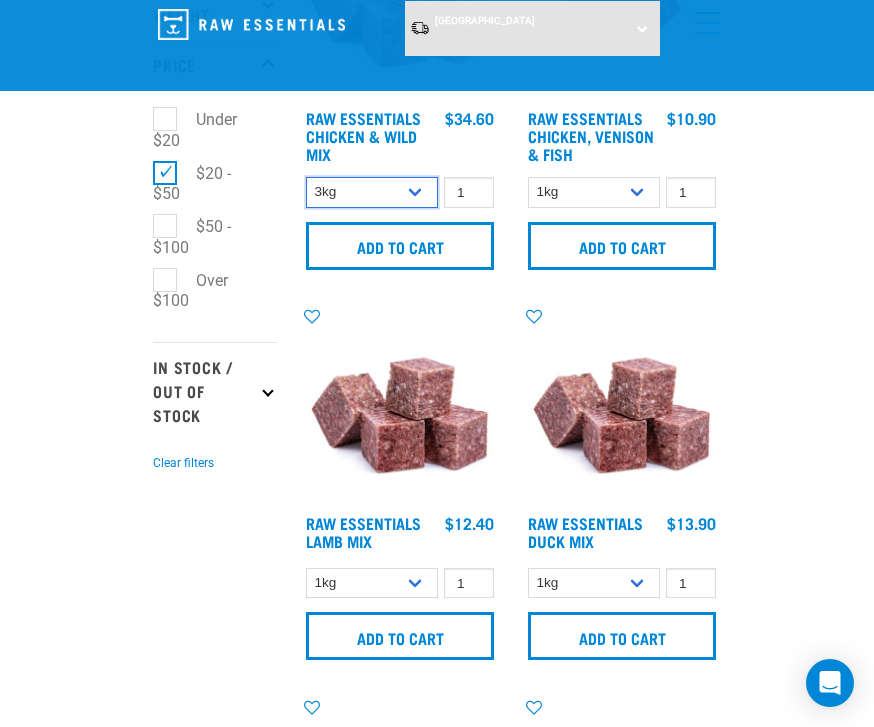 scroll, scrollTop: 638, scrollLeft: 0, axis: vertical 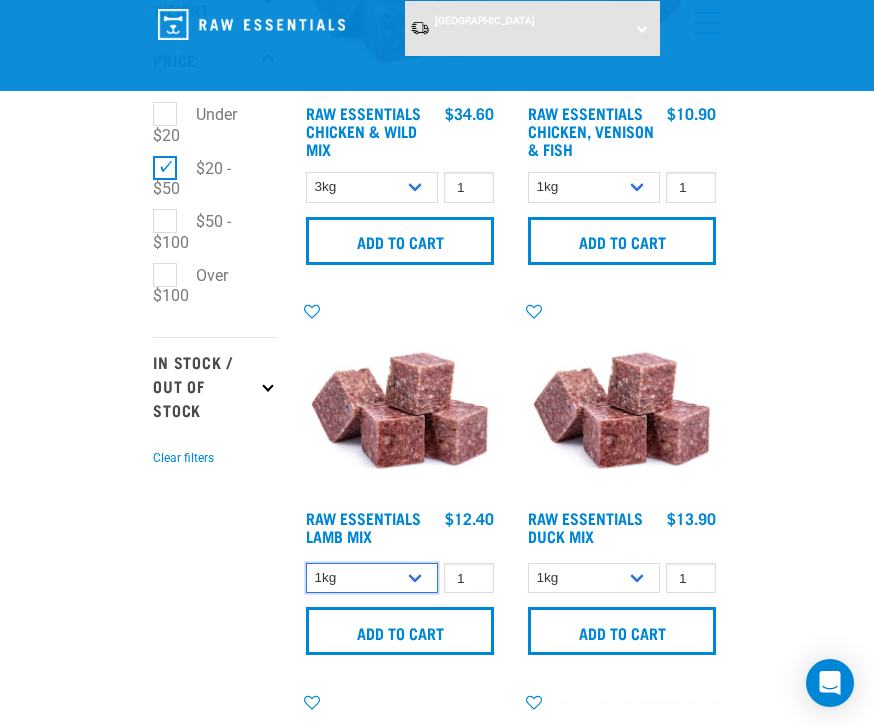 click on "1kg
3kg
Bulk (10kg)" at bounding box center [372, 578] 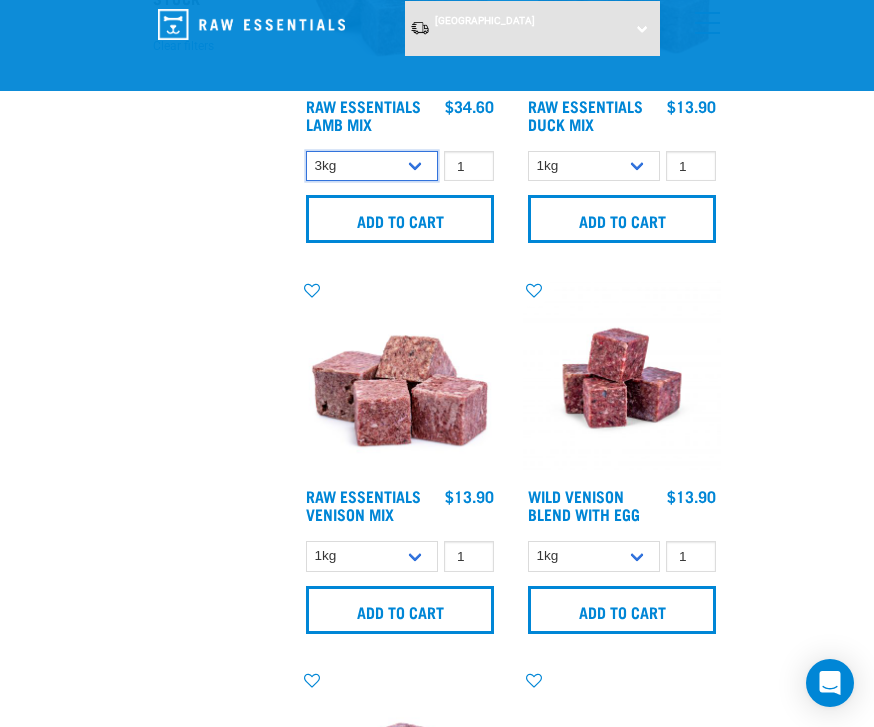 scroll, scrollTop: 1056, scrollLeft: 0, axis: vertical 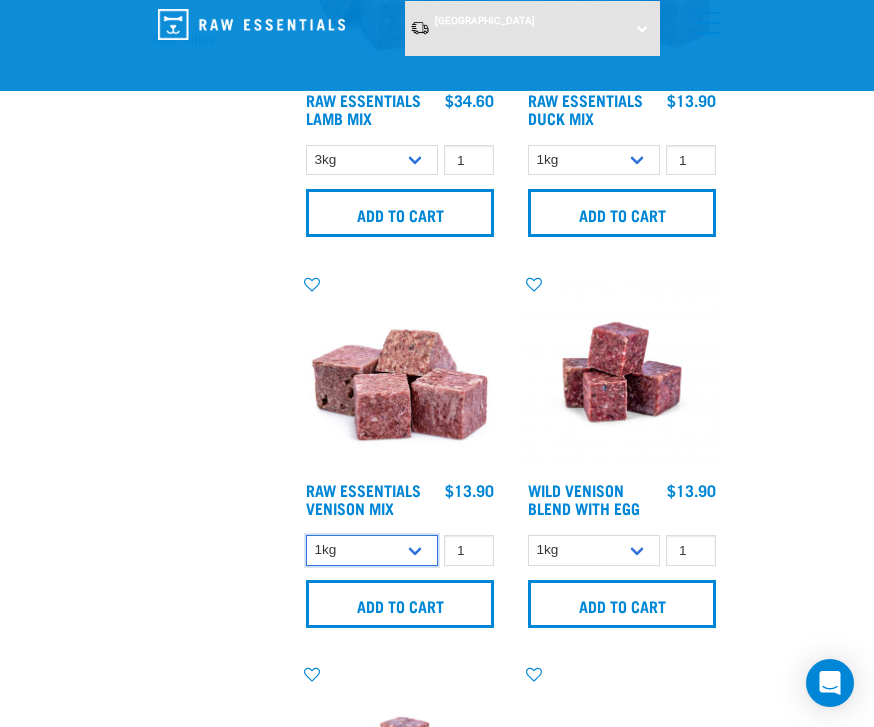 click on "1kg
3kg
Bulk (20kg)" at bounding box center (372, 550) 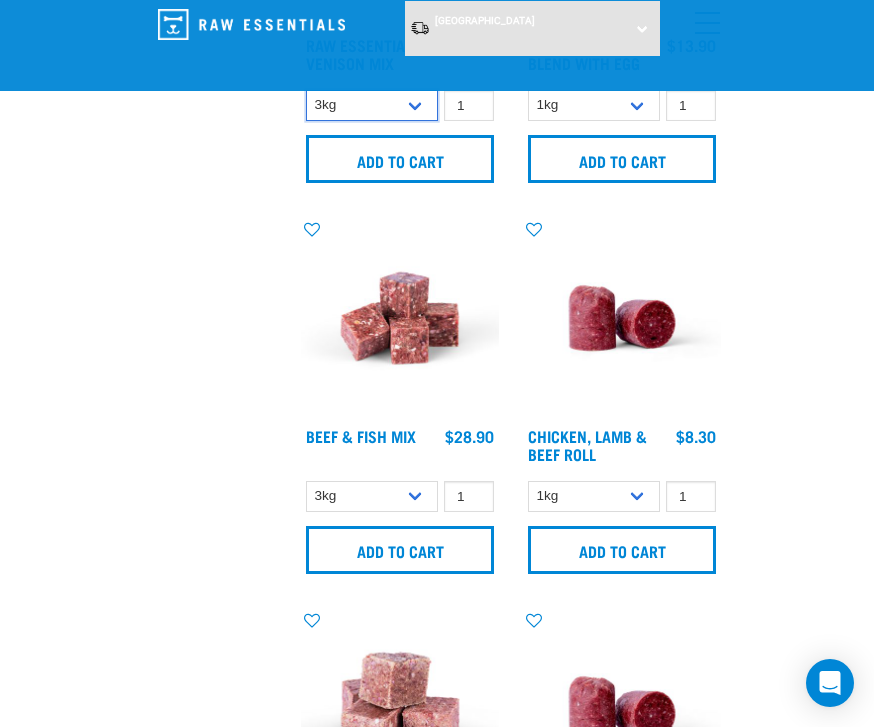 scroll, scrollTop: 1514, scrollLeft: 0, axis: vertical 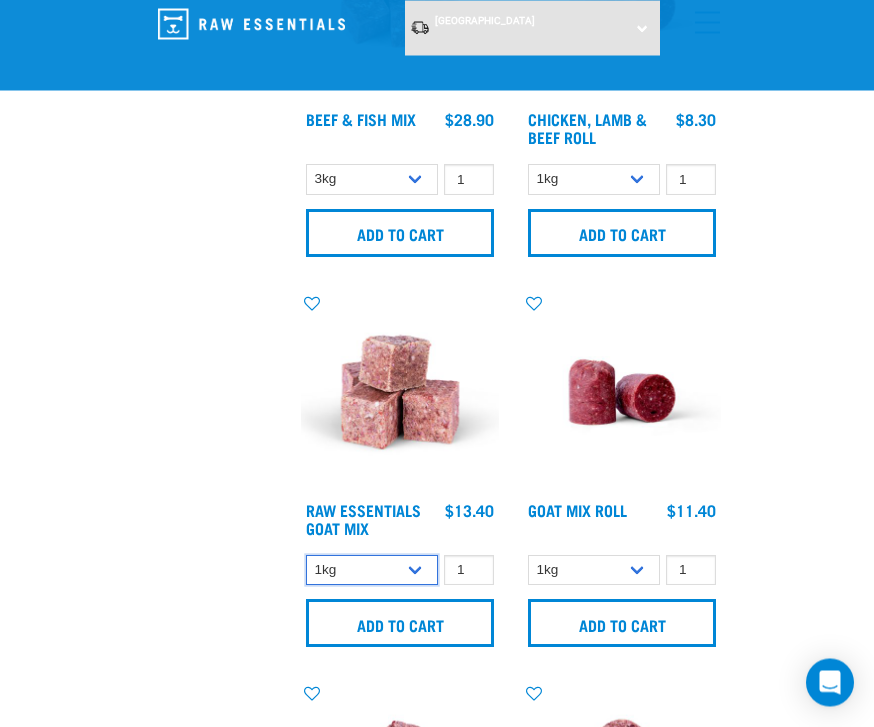 click on "1kg
3kg" at bounding box center [372, 571] 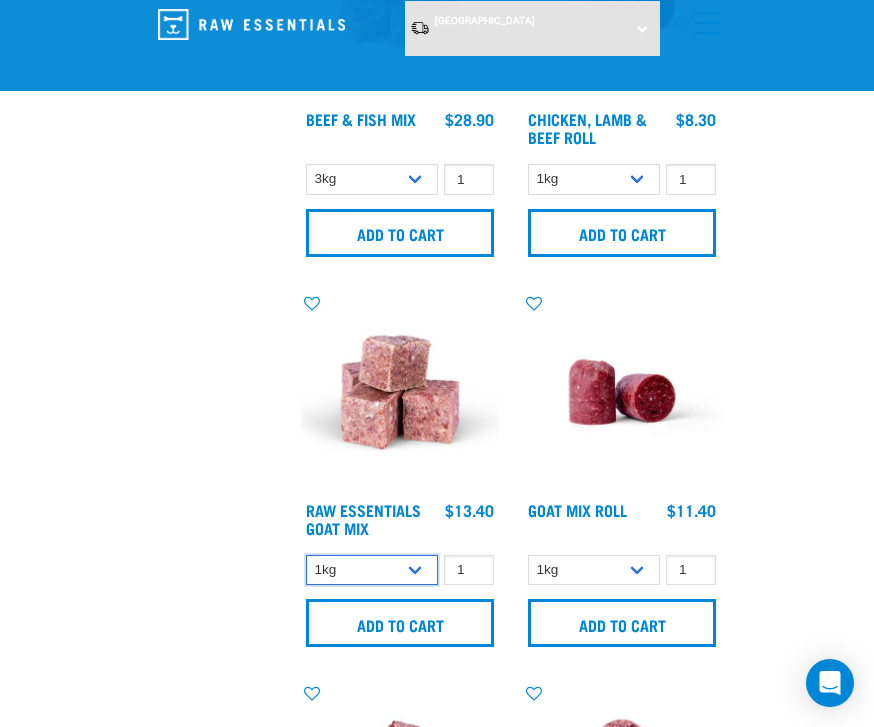 select on "337219" 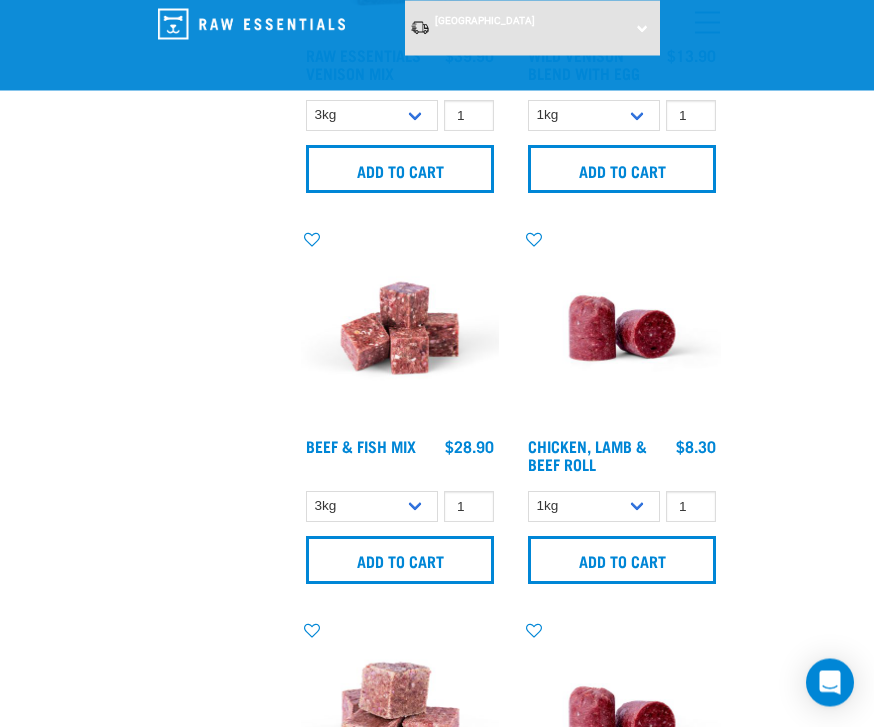 scroll, scrollTop: 1491, scrollLeft: 0, axis: vertical 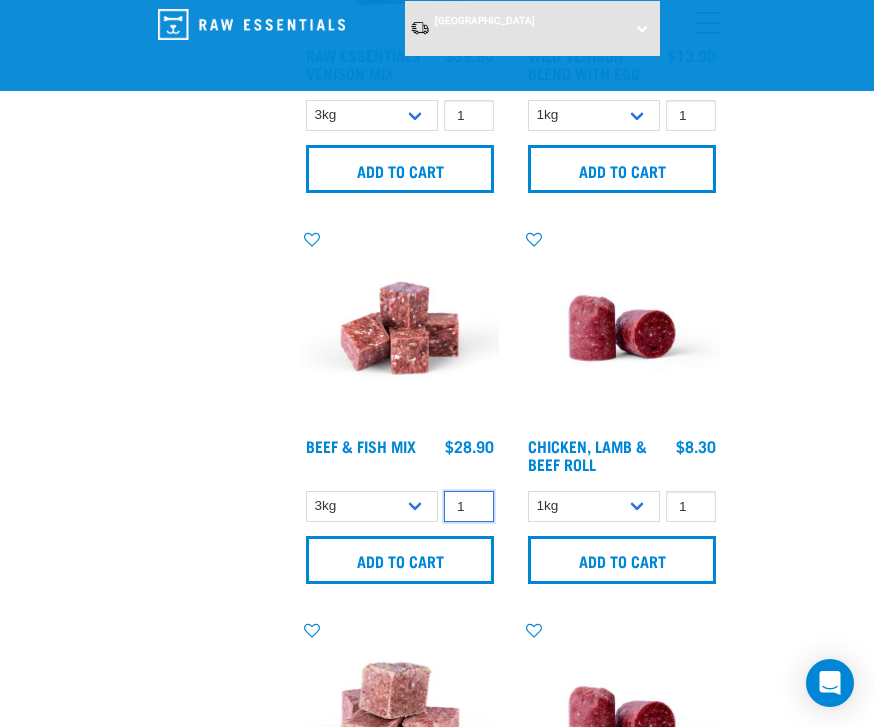 click on "1" at bounding box center [469, 506] 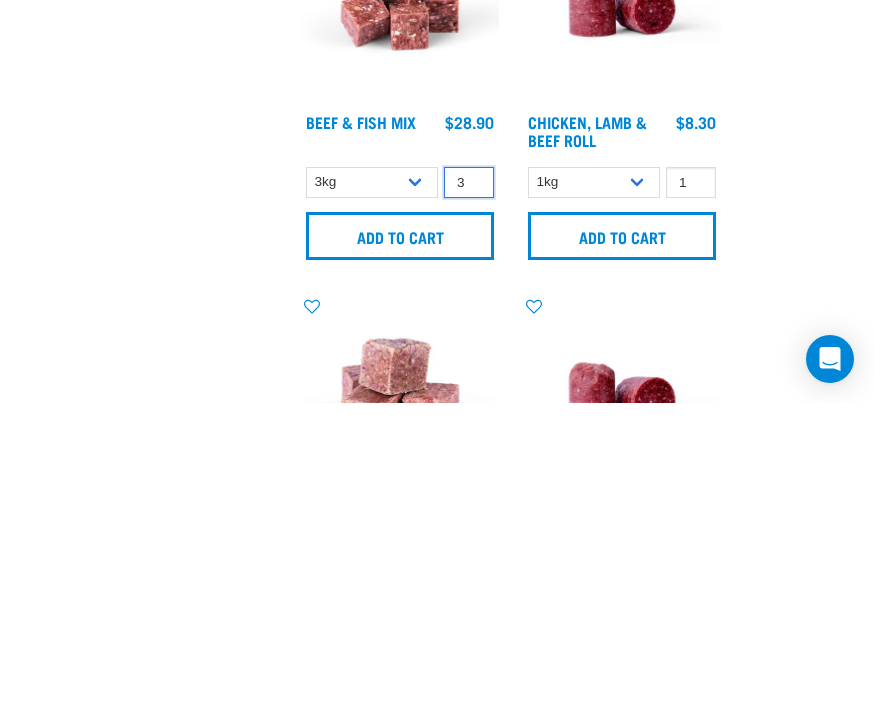 type on "3" 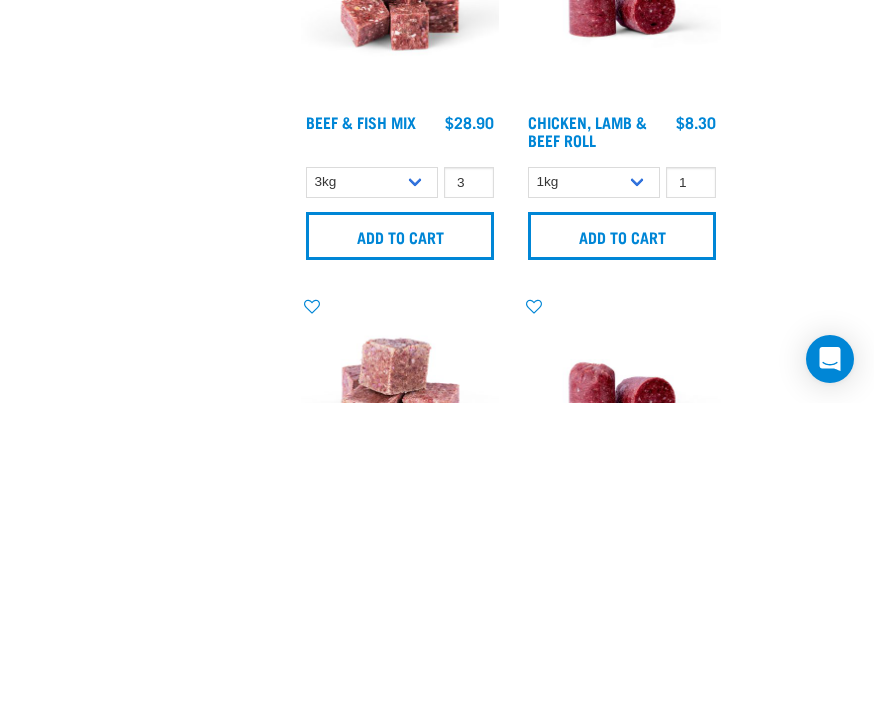 click on "Add to cart" at bounding box center [400, 560] 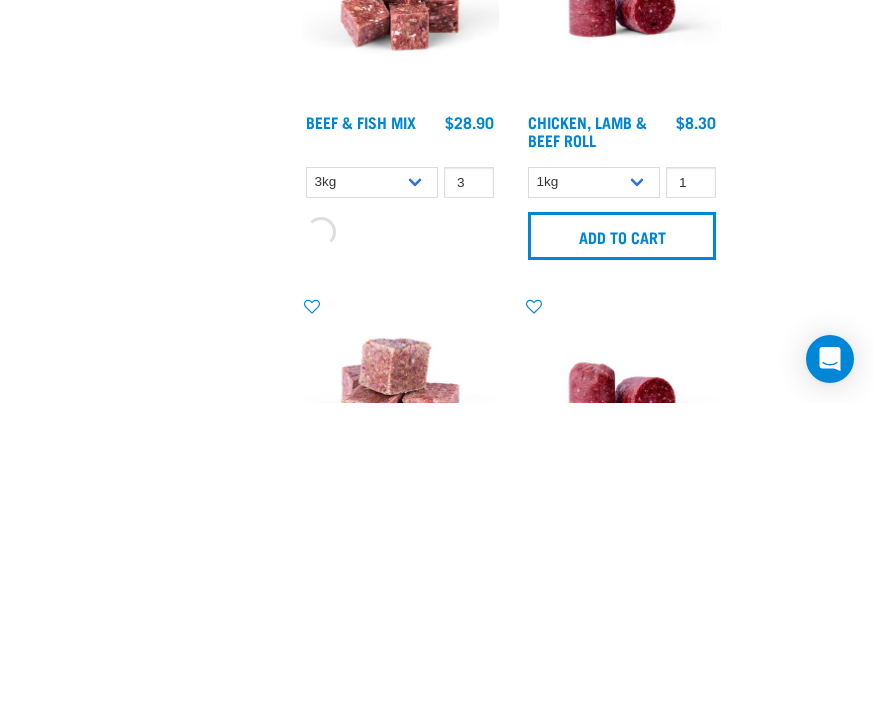 scroll, scrollTop: 1815, scrollLeft: 0, axis: vertical 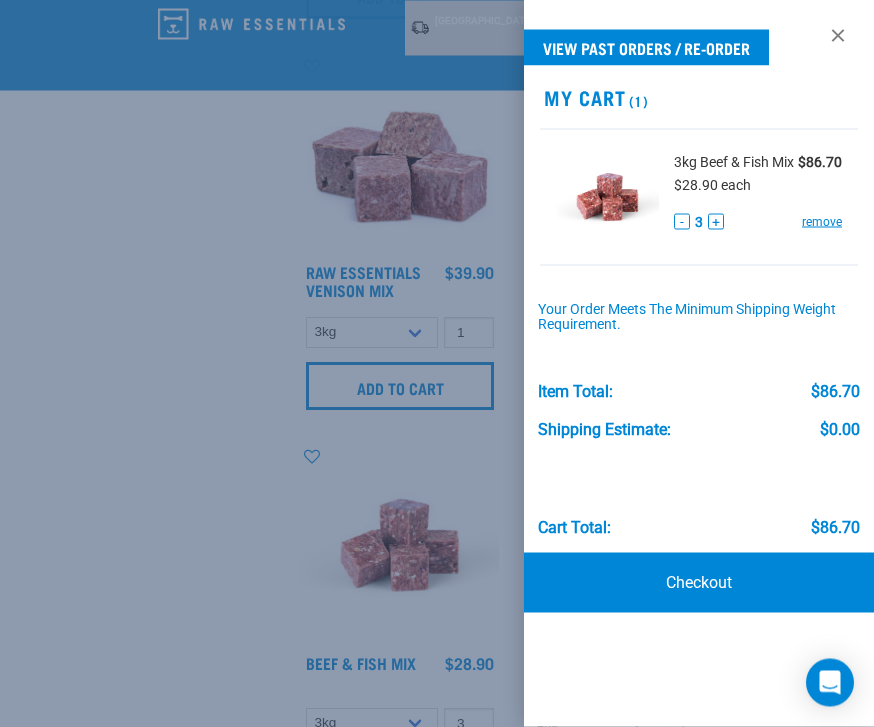 click at bounding box center (437, 363) 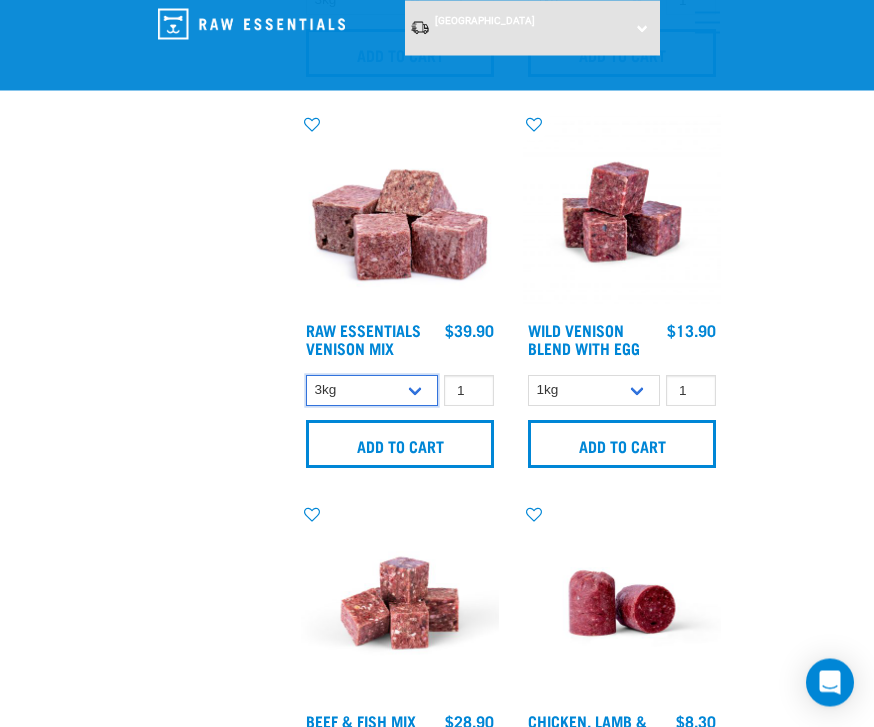 click on "1kg
3kg
Bulk (20kg)" at bounding box center [372, 391] 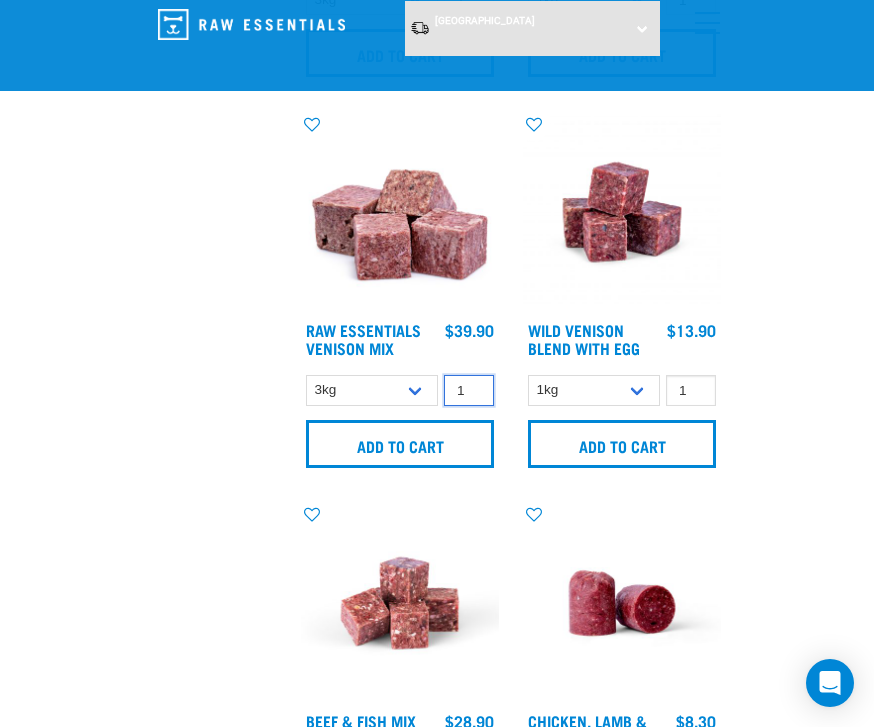 click on "1" at bounding box center (469, 390) 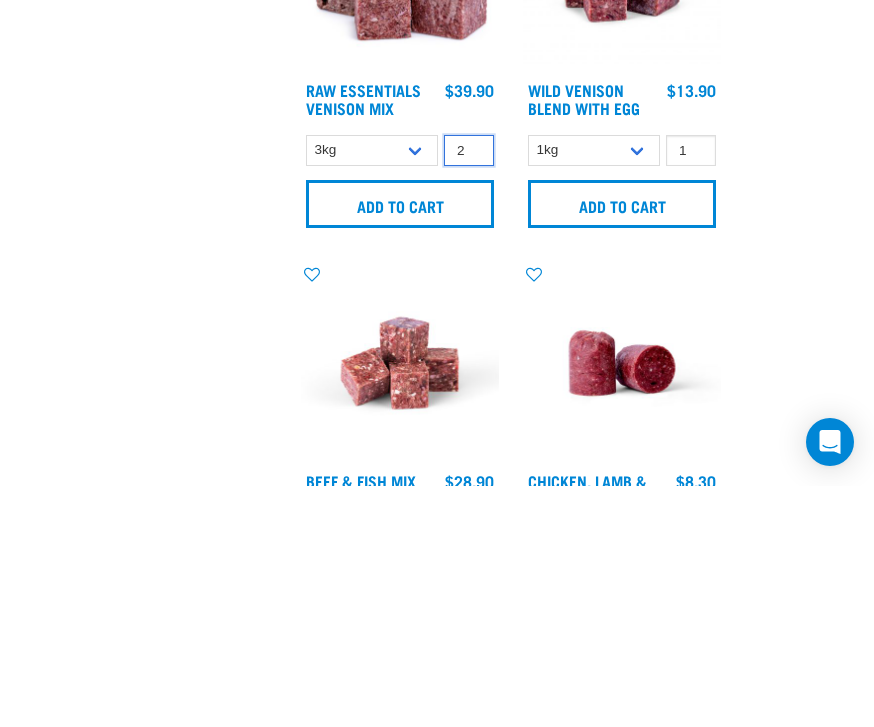 type on "2" 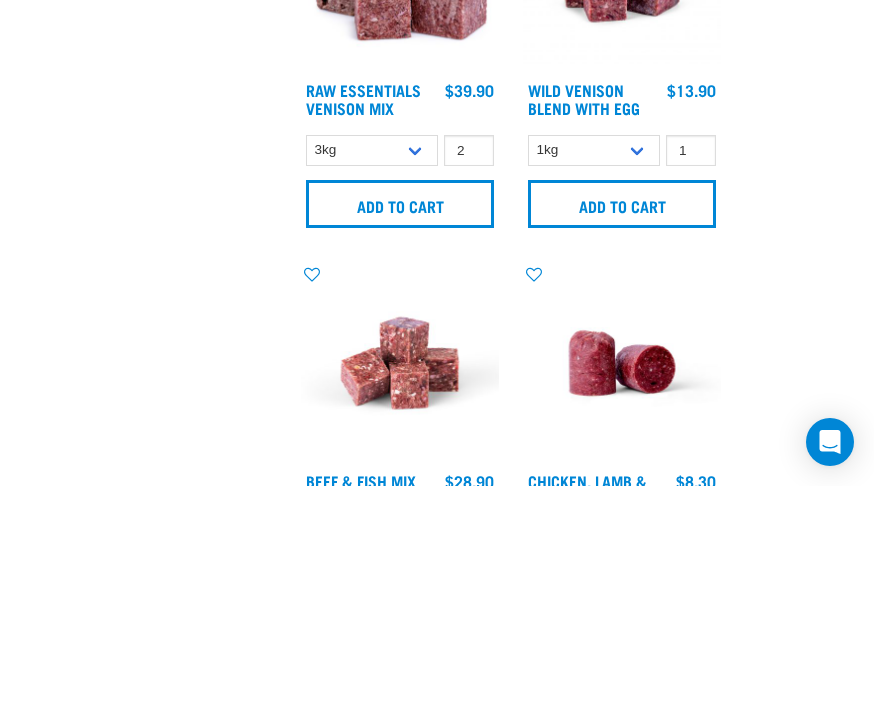 click on "Add to cart" at bounding box center (400, 445) 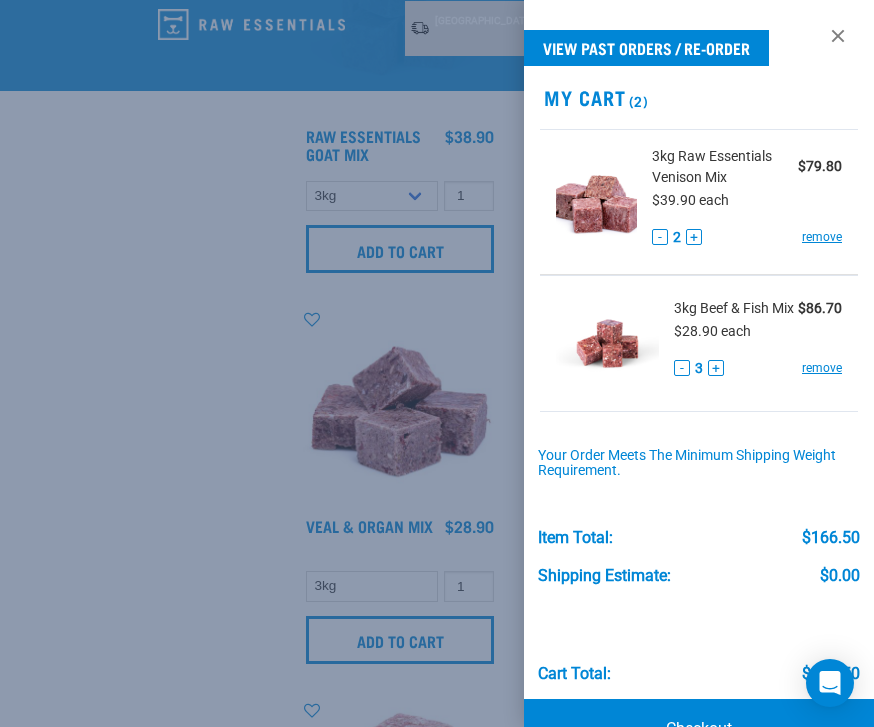 scroll, scrollTop: 2223, scrollLeft: 0, axis: vertical 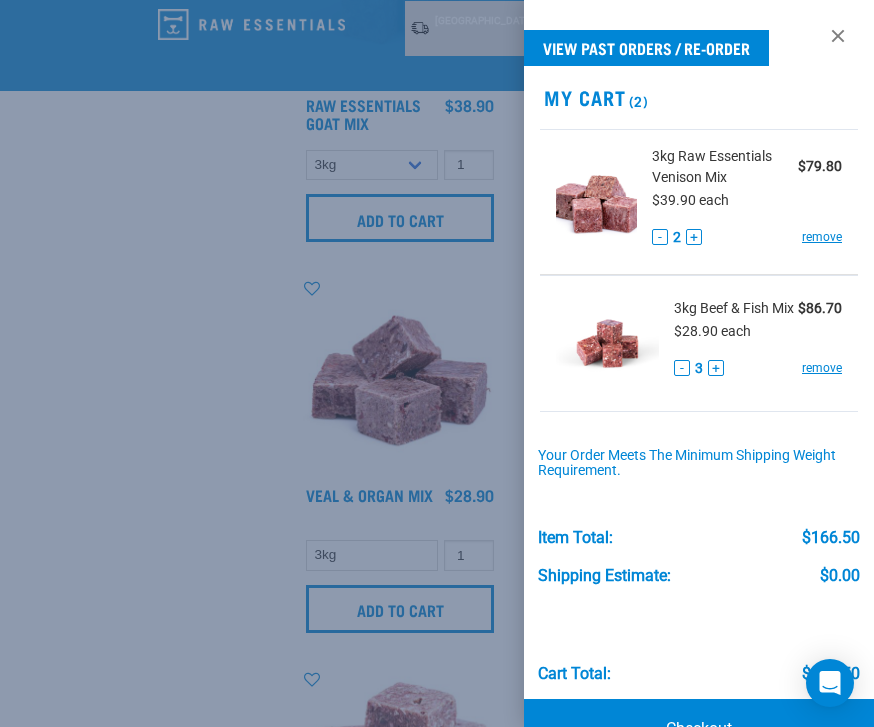 click at bounding box center [437, 363] 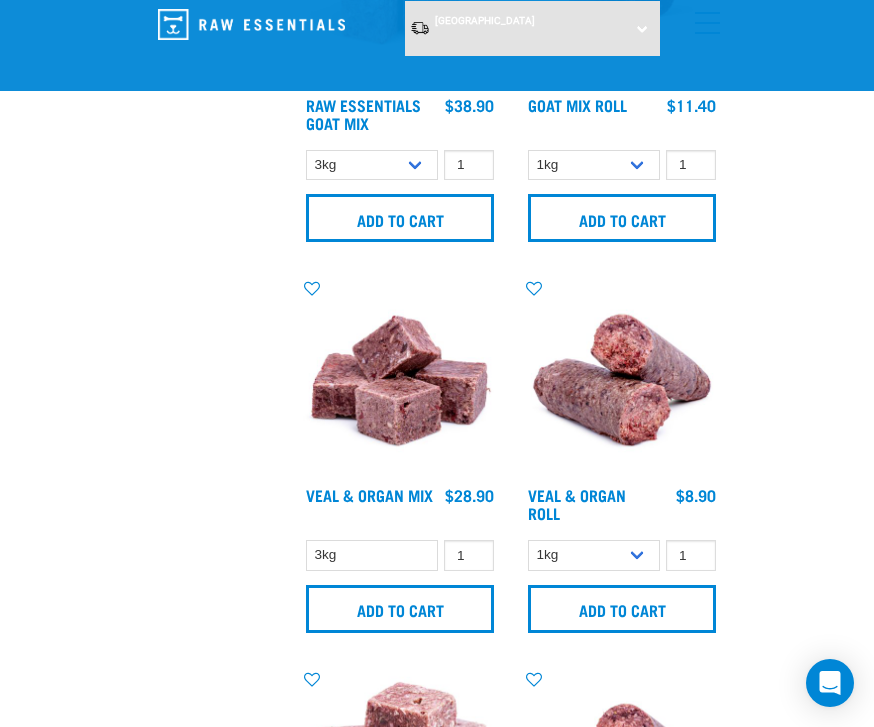 click on "Add to cart" at bounding box center [400, 609] 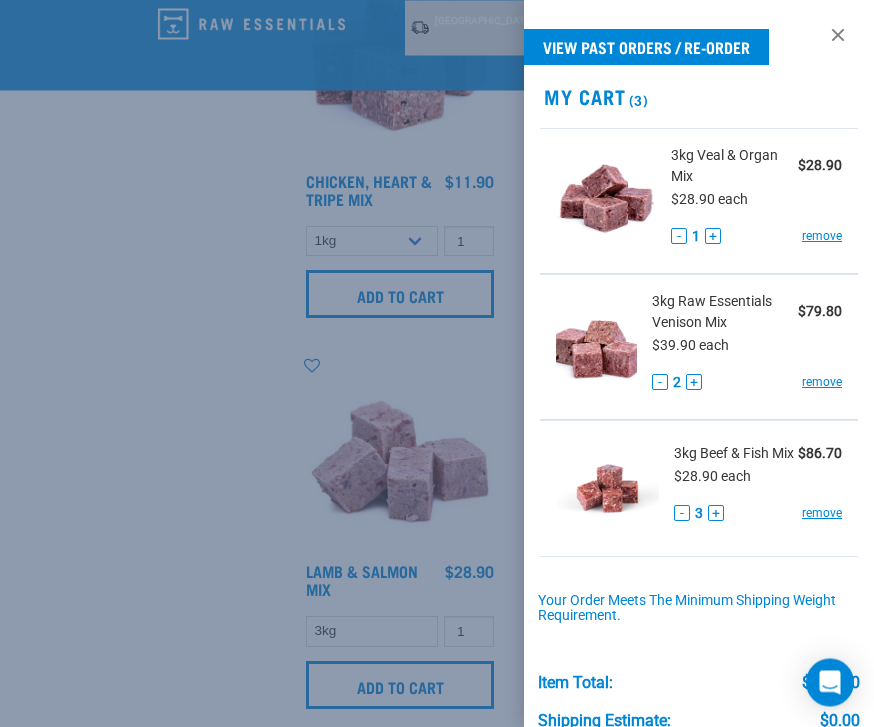 scroll, scrollTop: 2931, scrollLeft: 0, axis: vertical 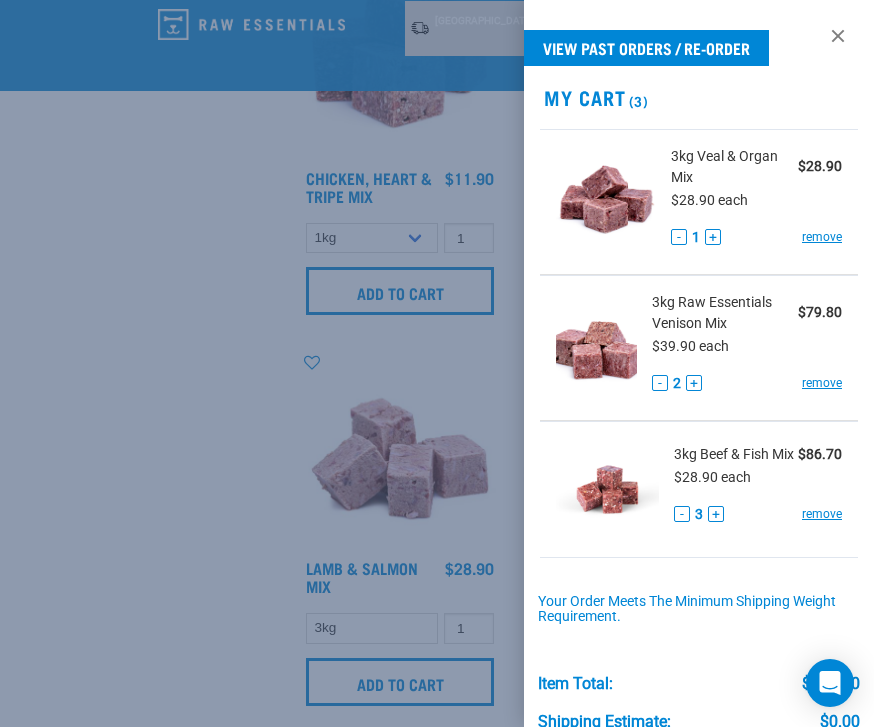 click at bounding box center [437, 363] 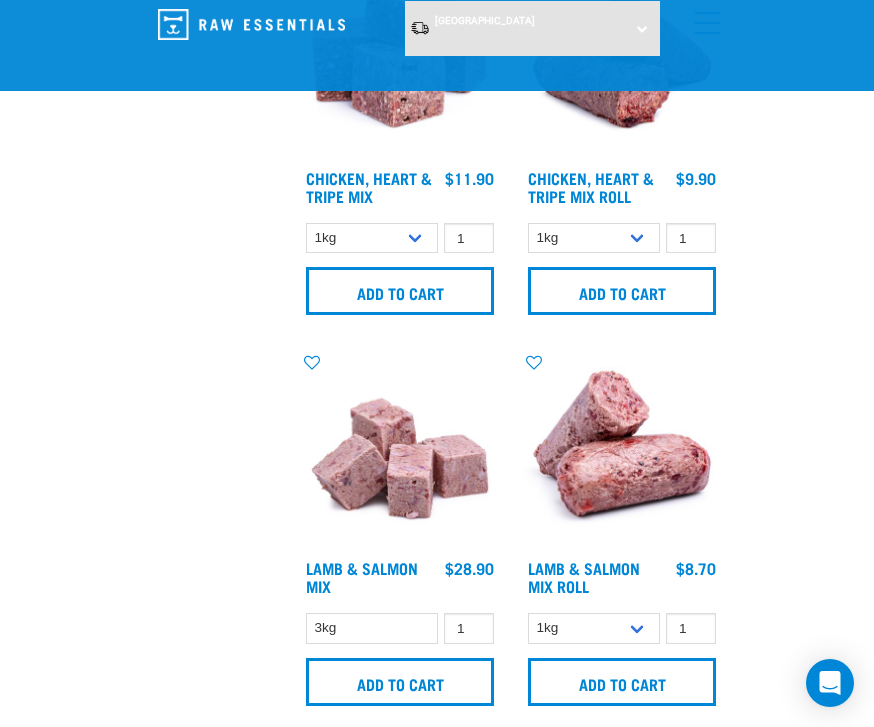 click on "Add to cart" at bounding box center [400, 682] 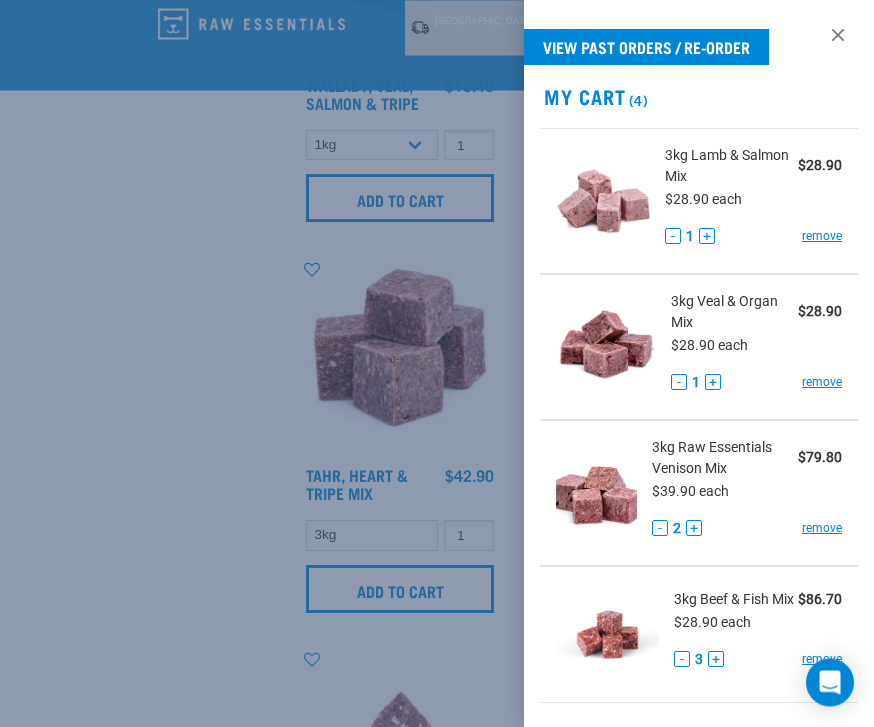 scroll, scrollTop: 5006, scrollLeft: 0, axis: vertical 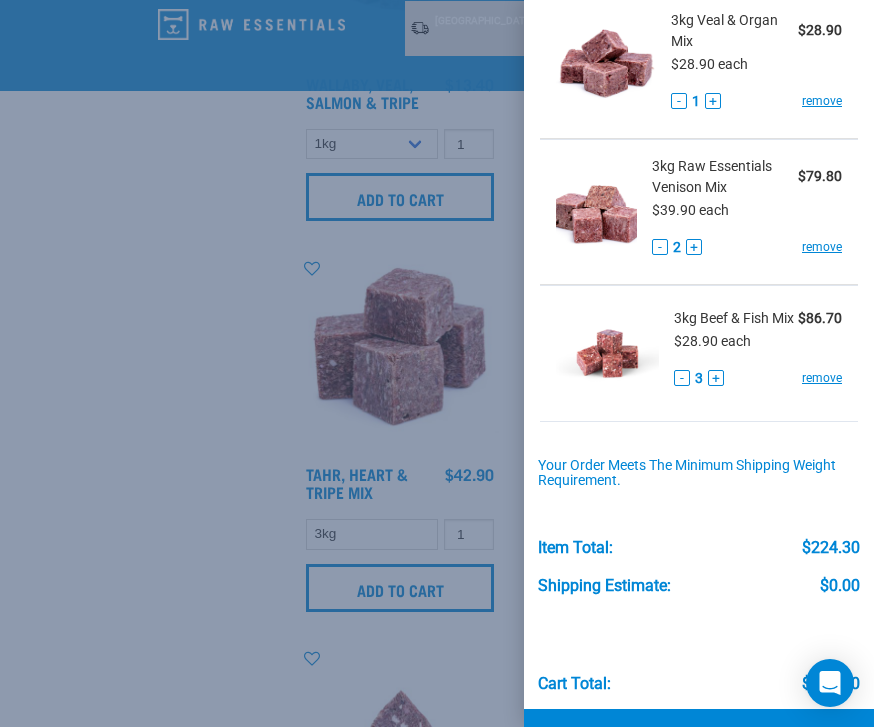 click on "Checkout" at bounding box center [699, 739] 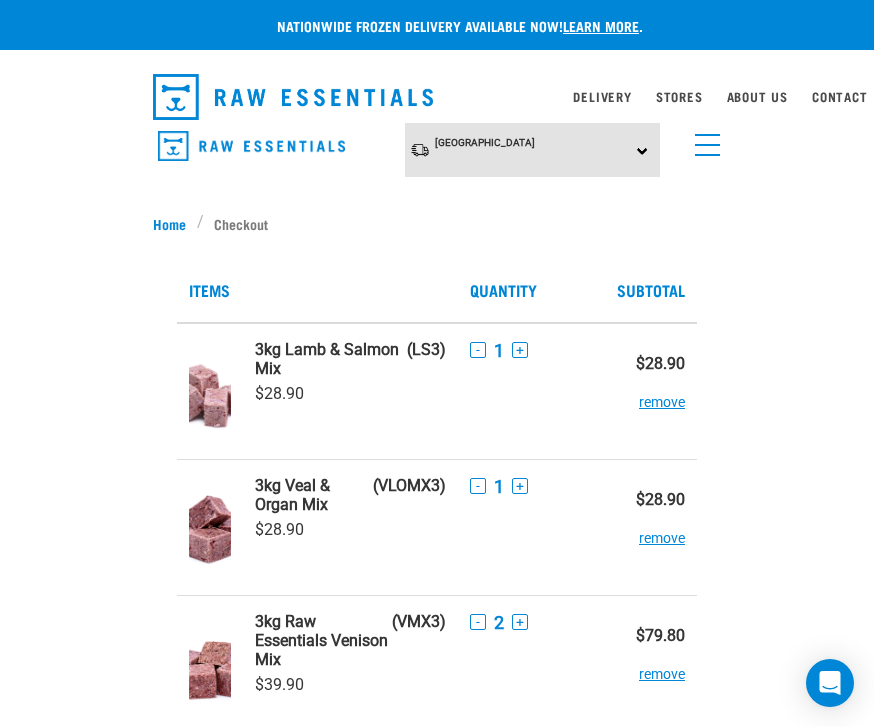 scroll, scrollTop: 0, scrollLeft: 0, axis: both 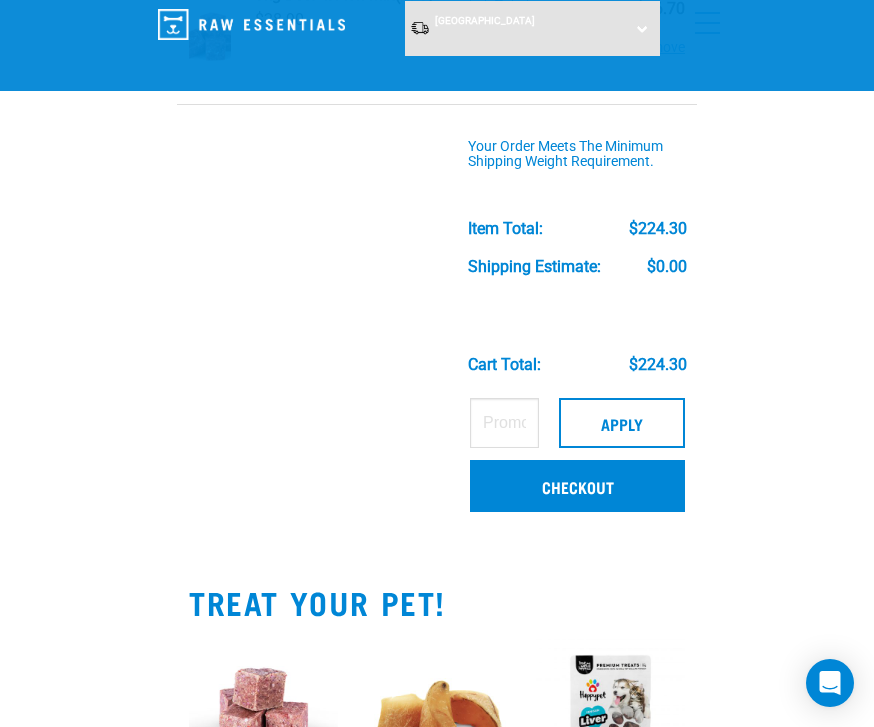 click on "Checkout" at bounding box center (577, 486) 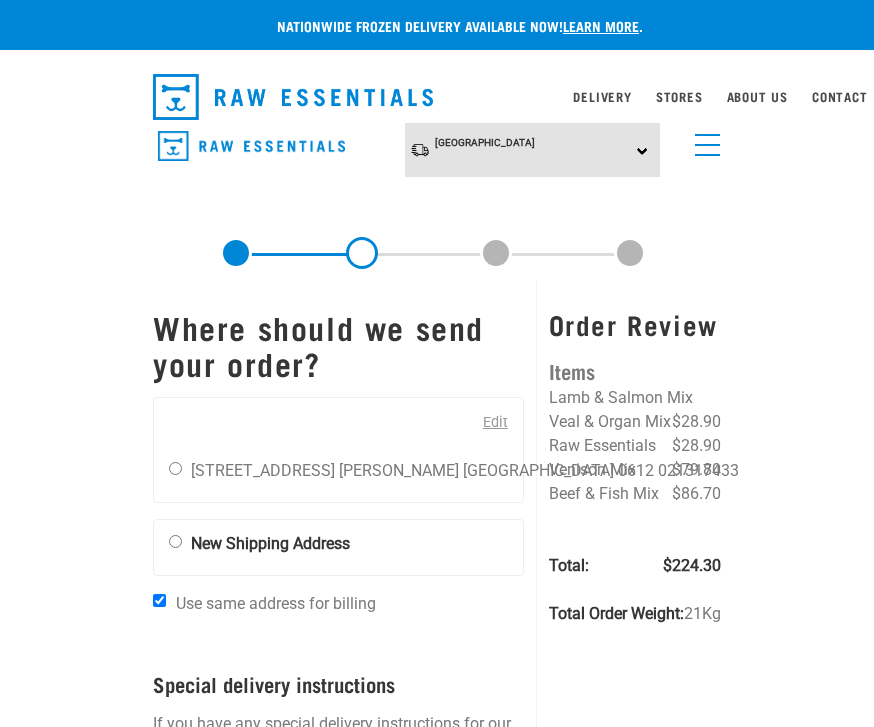 scroll, scrollTop: 5, scrollLeft: 0, axis: vertical 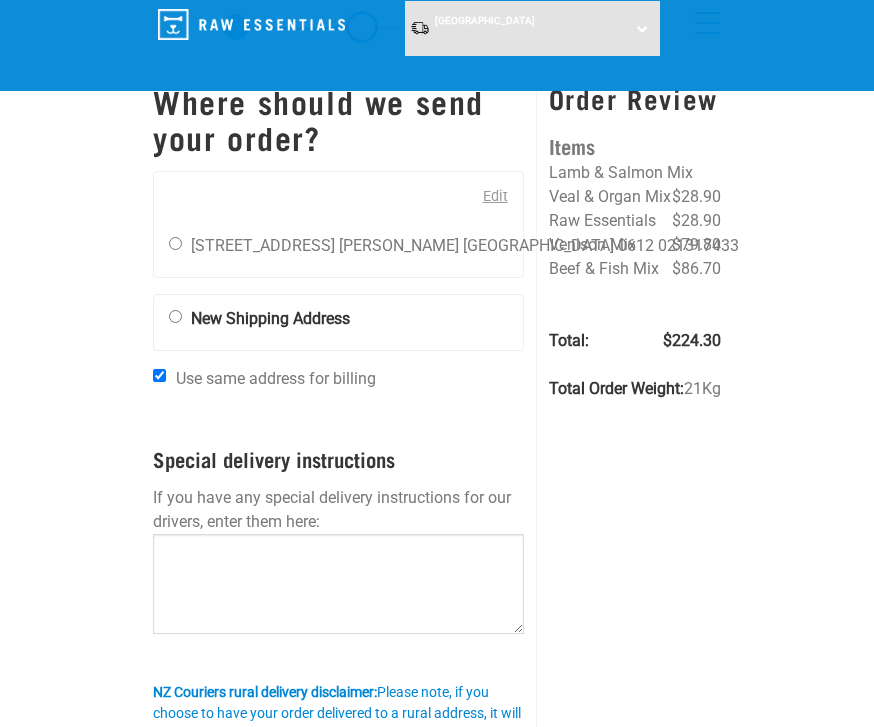 click at bounding box center (175, 243) 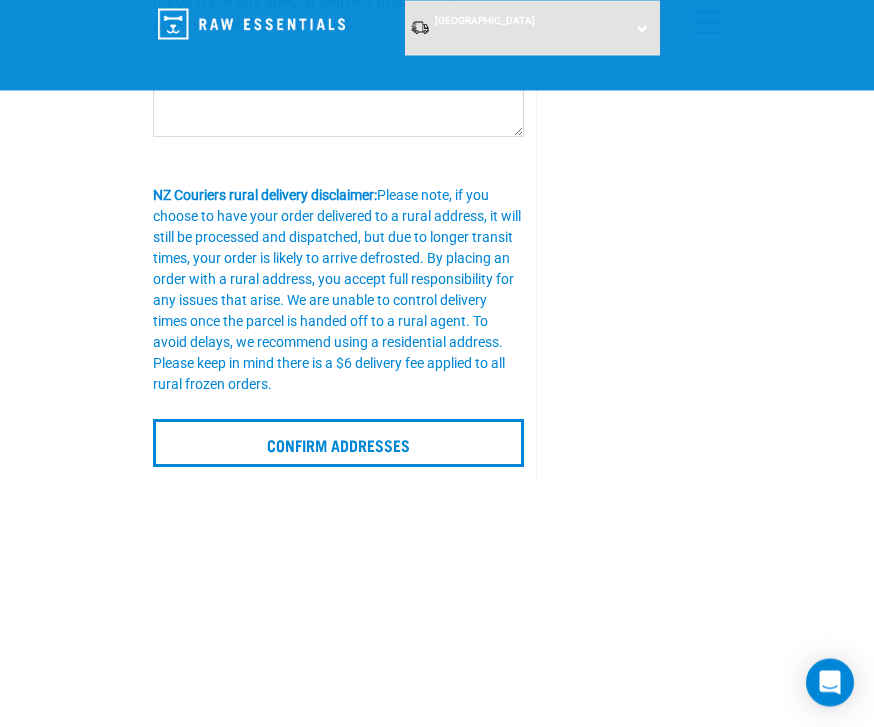 scroll, scrollTop: 577, scrollLeft: 0, axis: vertical 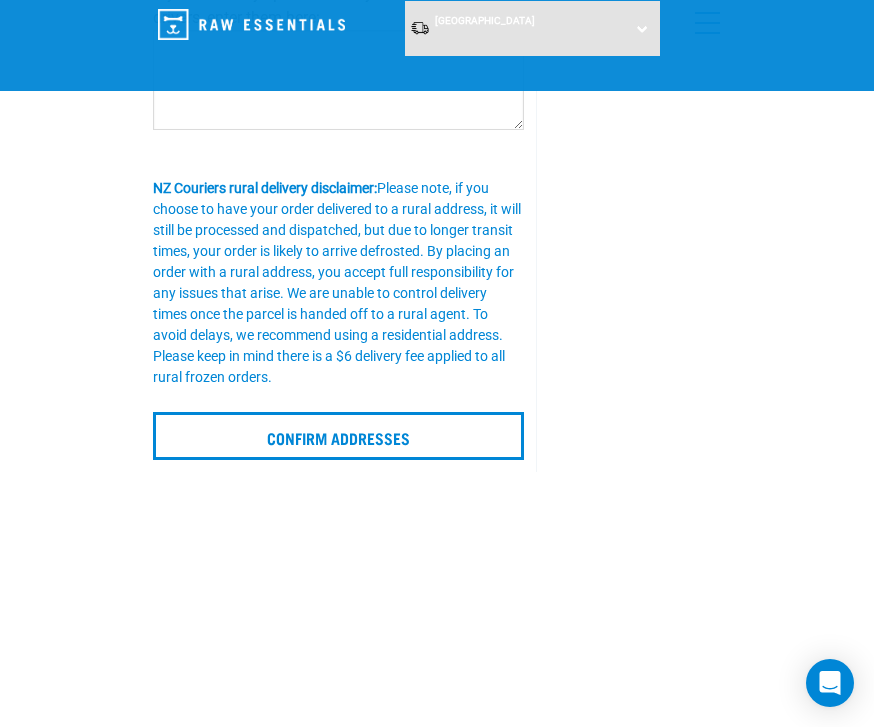 click on "Confirm addresses" at bounding box center (338, 436) 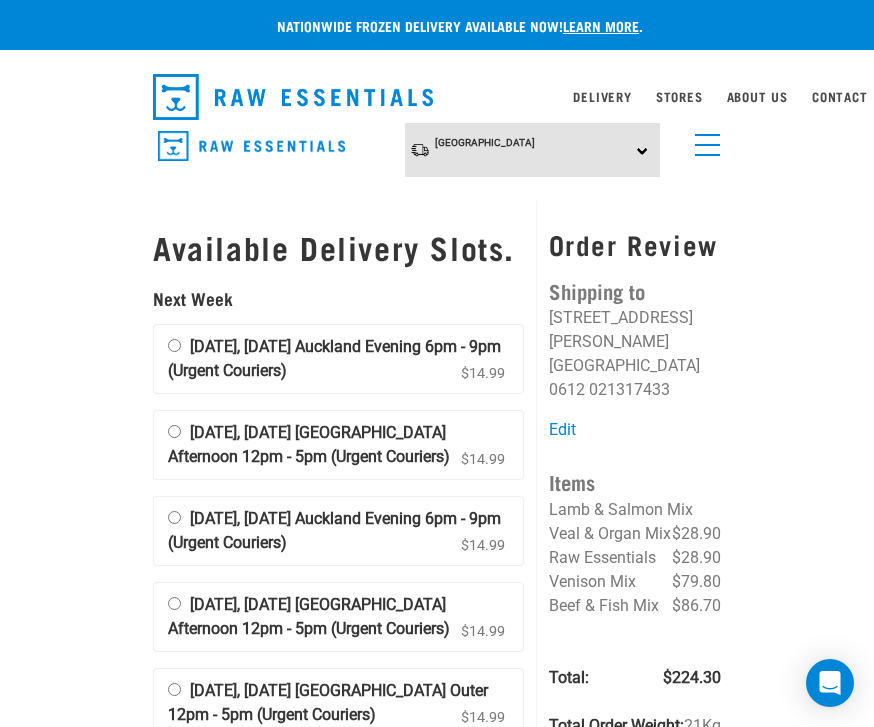 scroll, scrollTop: 0, scrollLeft: 0, axis: both 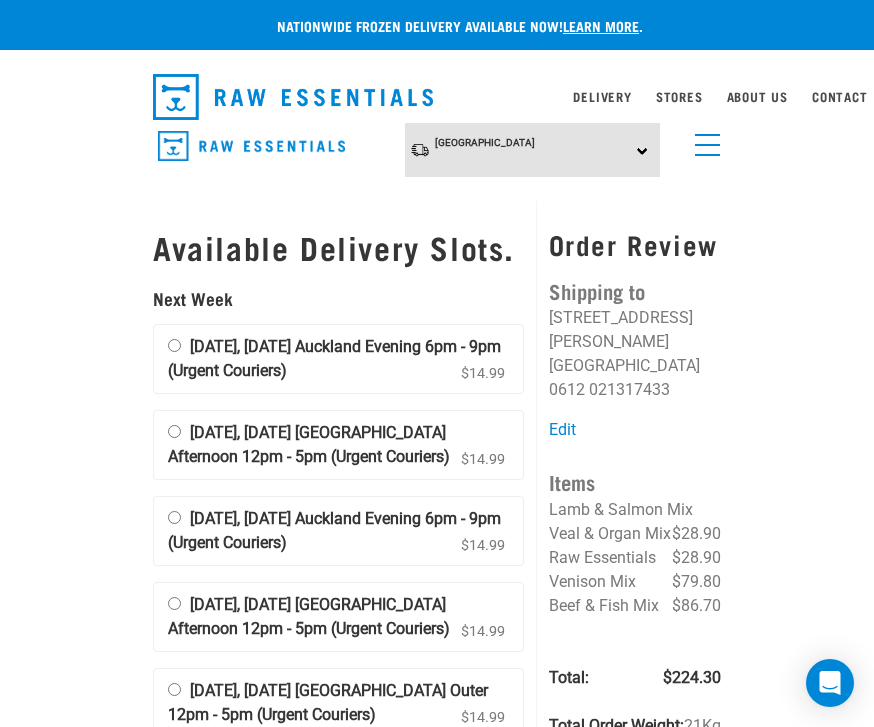 click on "[DATE], [DATE] Auckland  Evening 6pm - 9pm (Urgent Couriers)
$14.99" at bounding box center [174, 345] 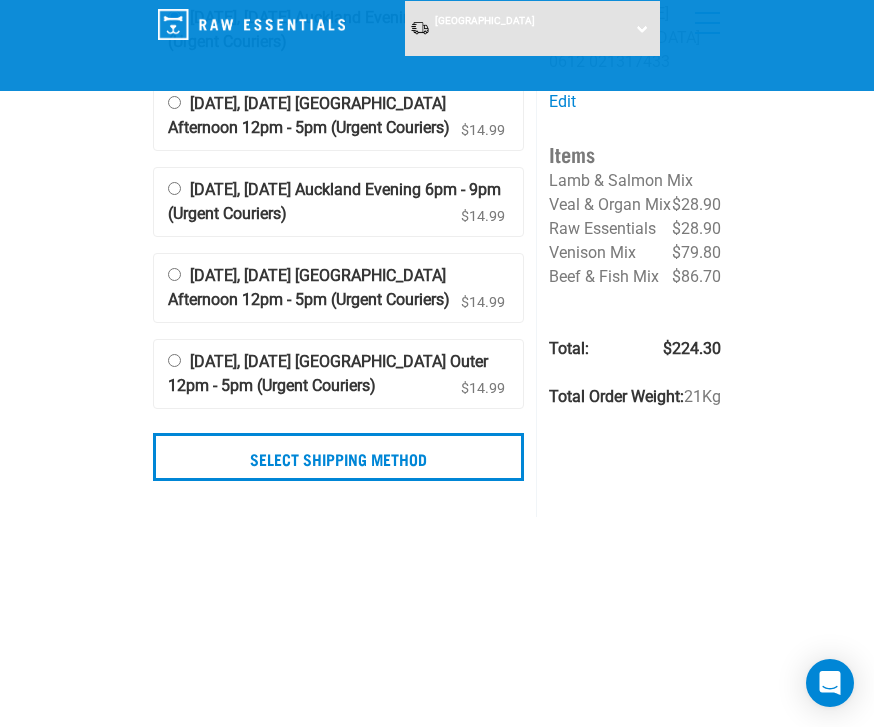 scroll, scrollTop: 175, scrollLeft: 0, axis: vertical 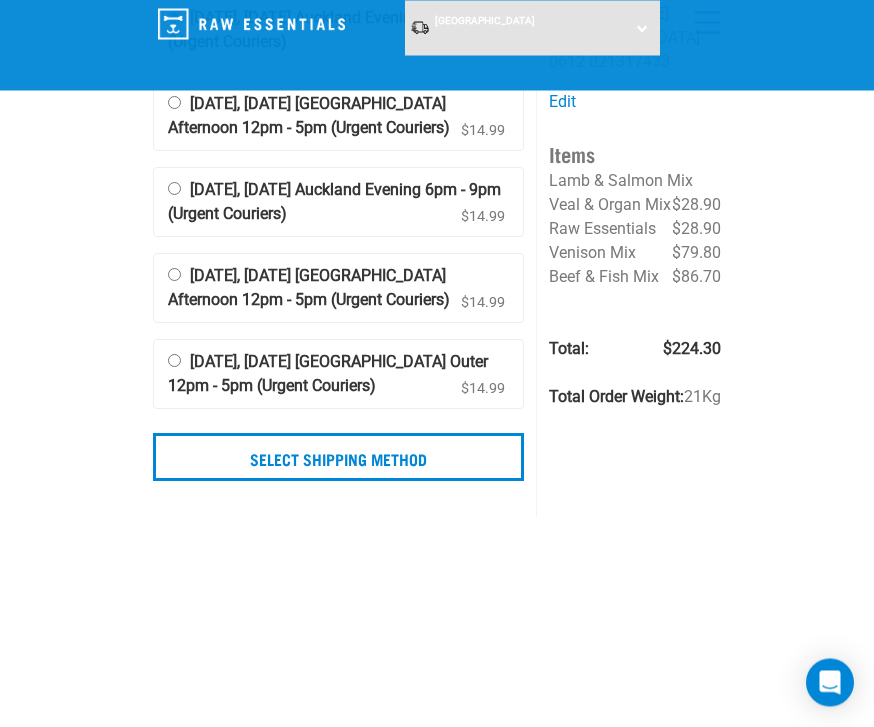 click on "Select Shipping Method" at bounding box center (338, 458) 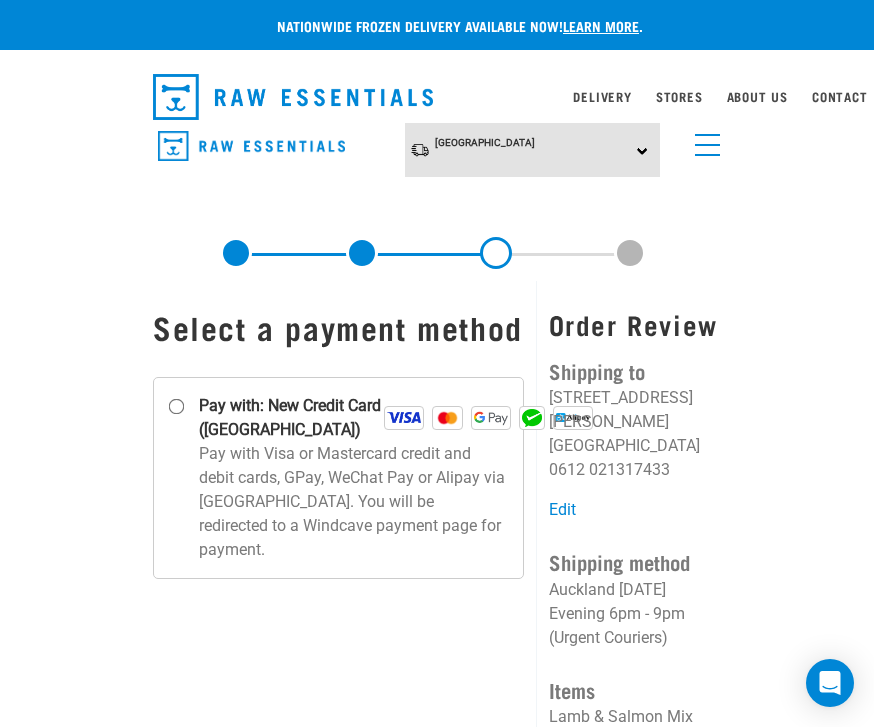 scroll, scrollTop: 0, scrollLeft: 0, axis: both 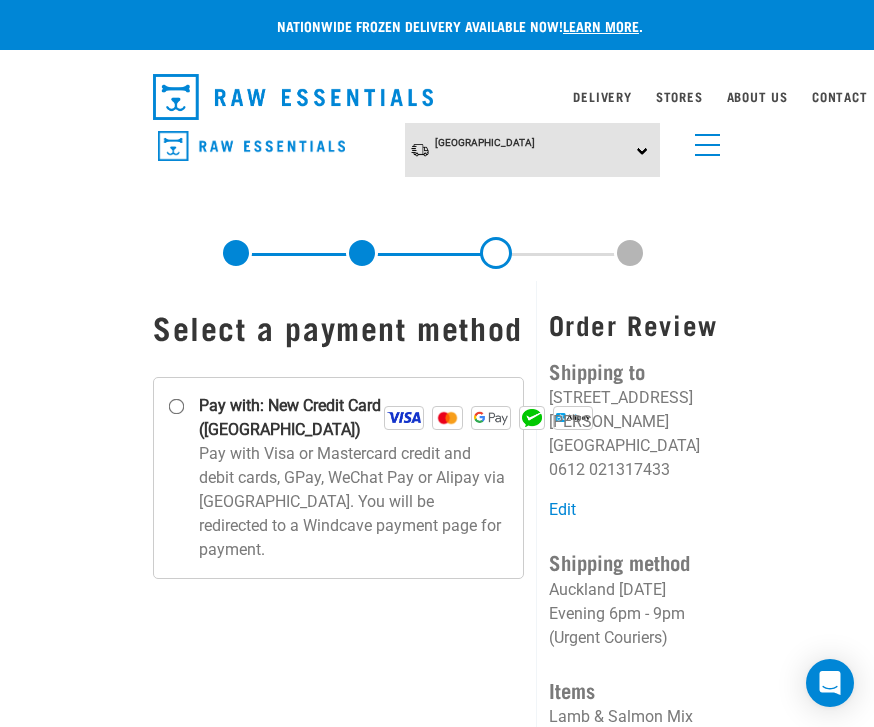 click on "Pay with: New Credit Card (Windcave)" at bounding box center [177, 407] 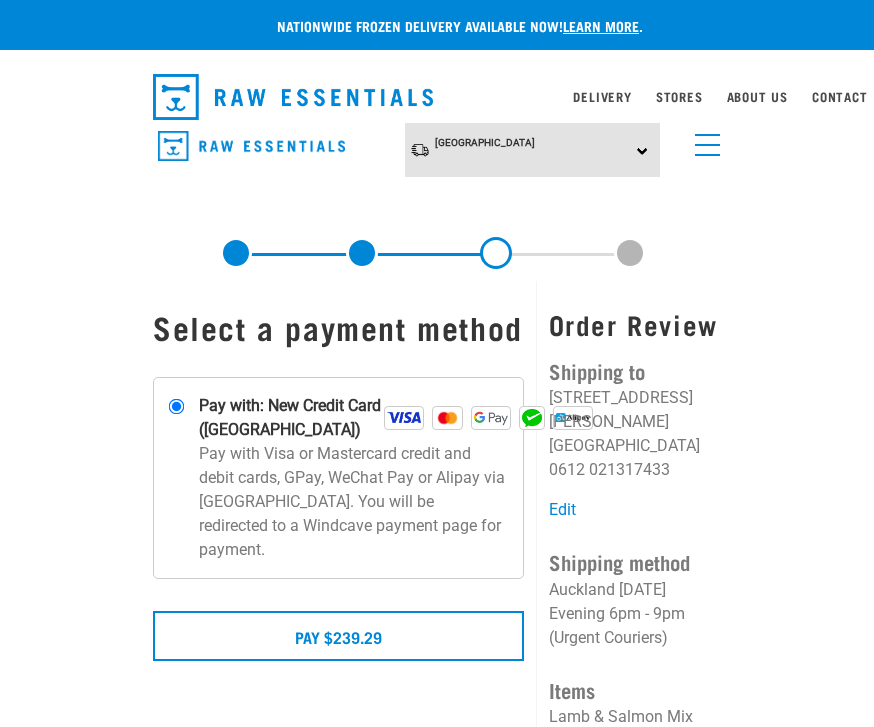 scroll, scrollTop: 0, scrollLeft: 0, axis: both 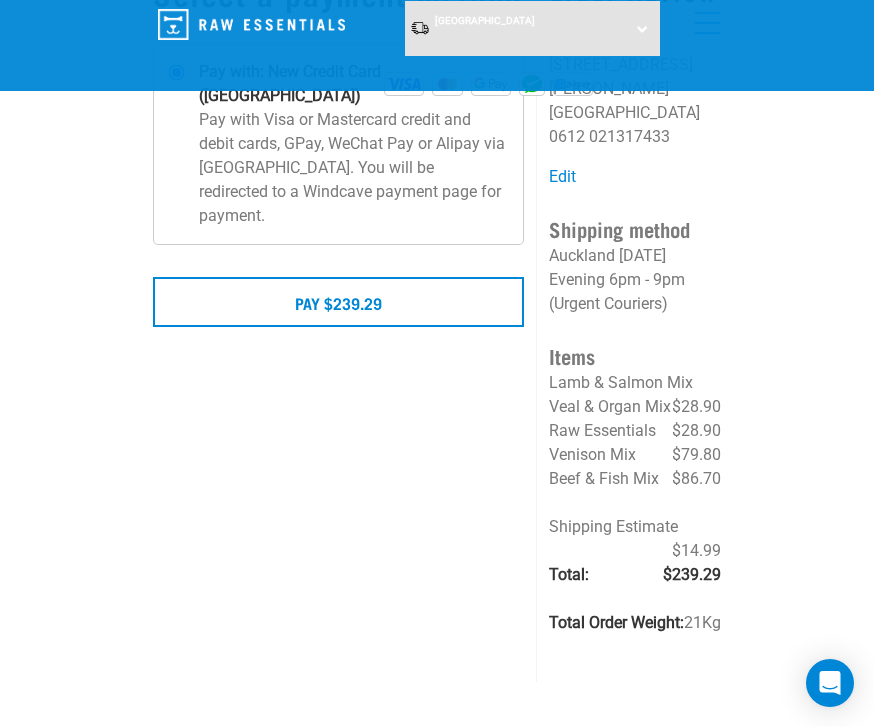 click on "Pay $239.29" at bounding box center [338, 302] 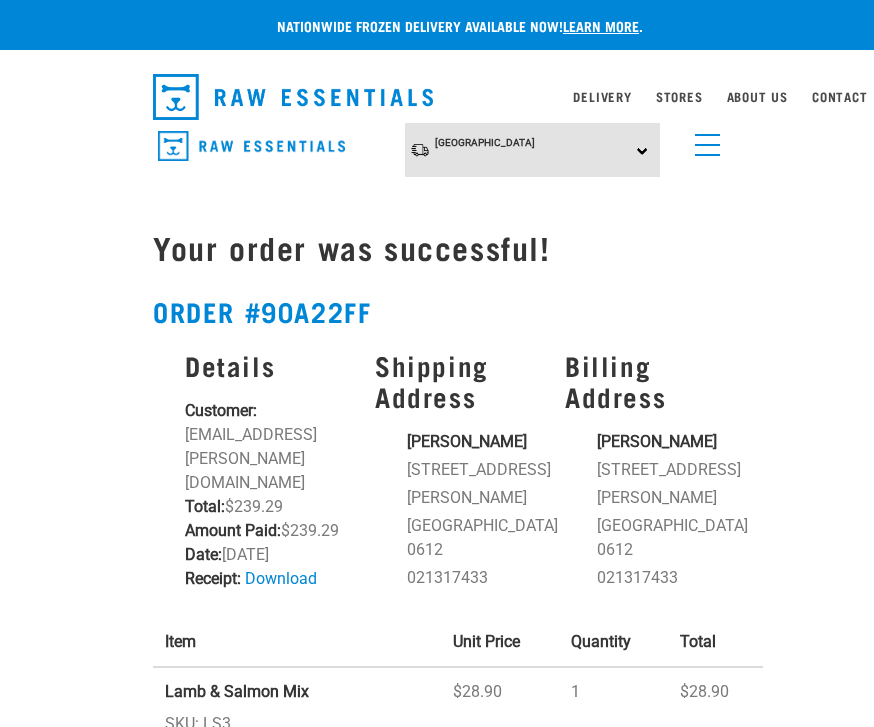 scroll, scrollTop: 0, scrollLeft: 0, axis: both 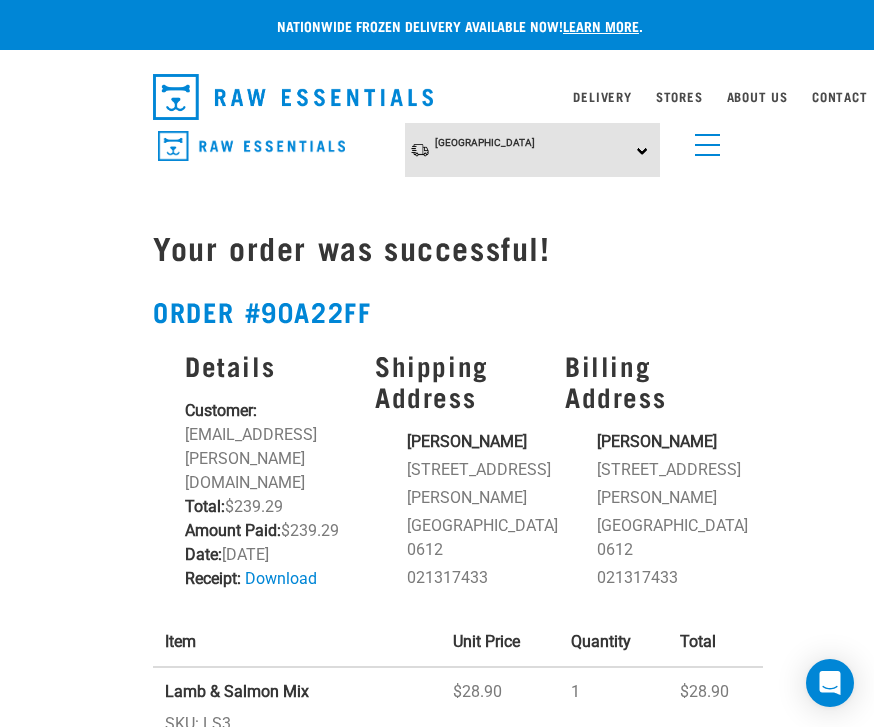 click at bounding box center (707, 145) 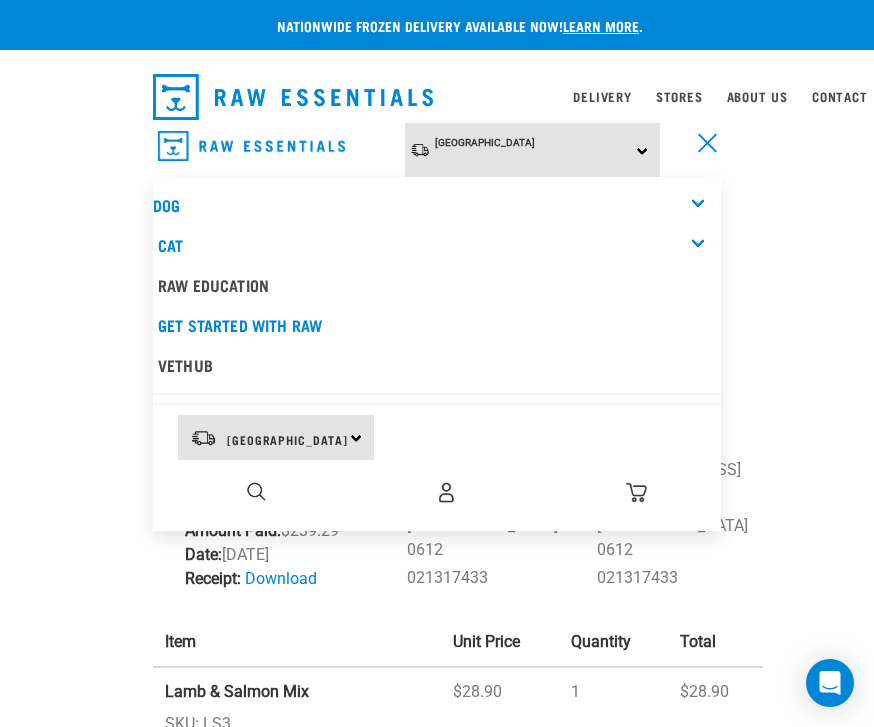click at bounding box center [446, 492] 